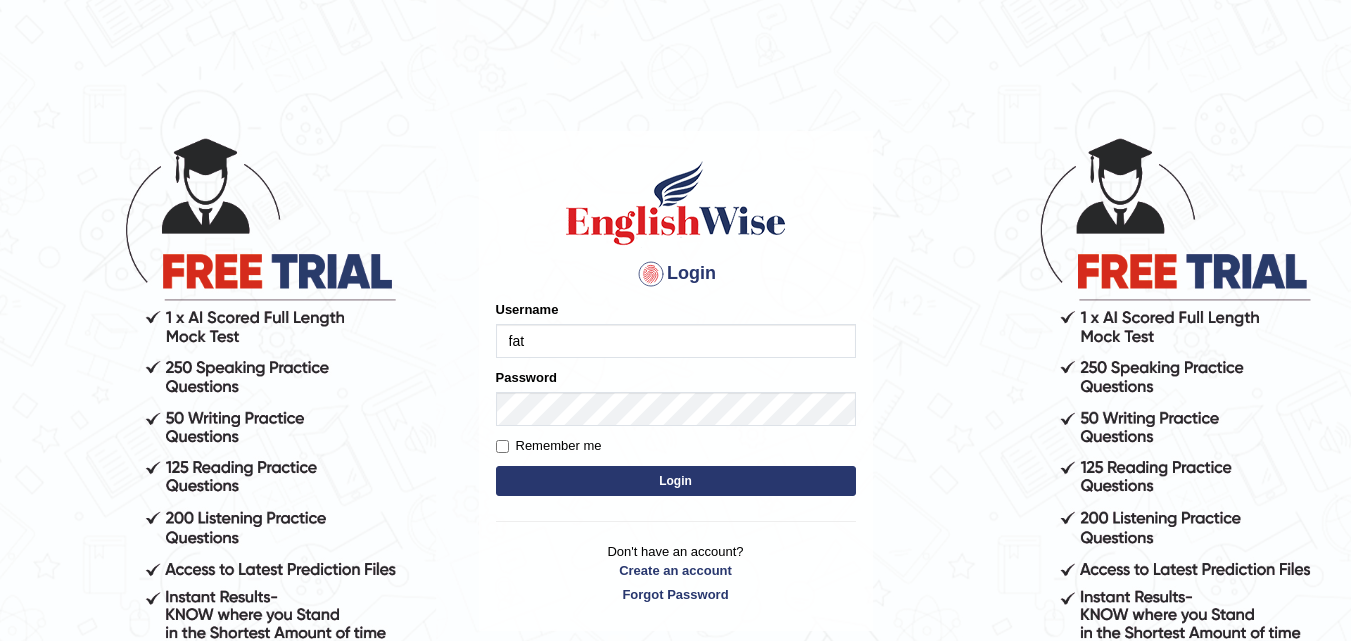 scroll, scrollTop: 0, scrollLeft: 0, axis: both 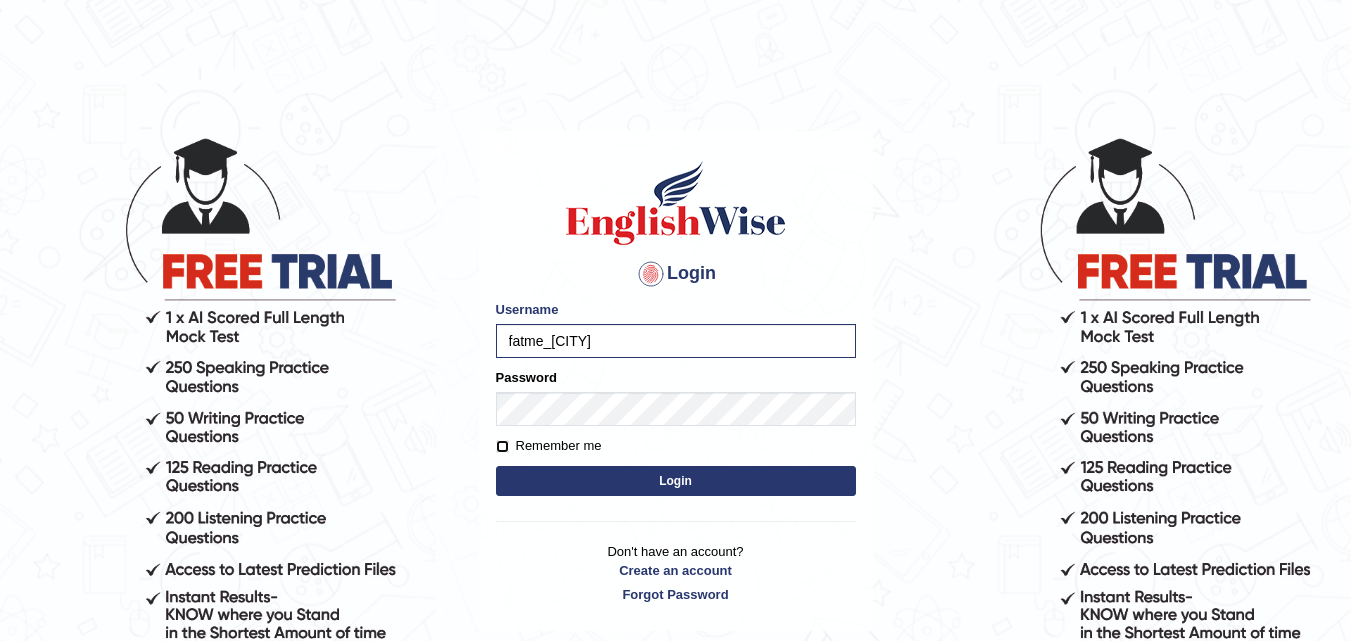 click on "Remember me" at bounding box center [502, 446] 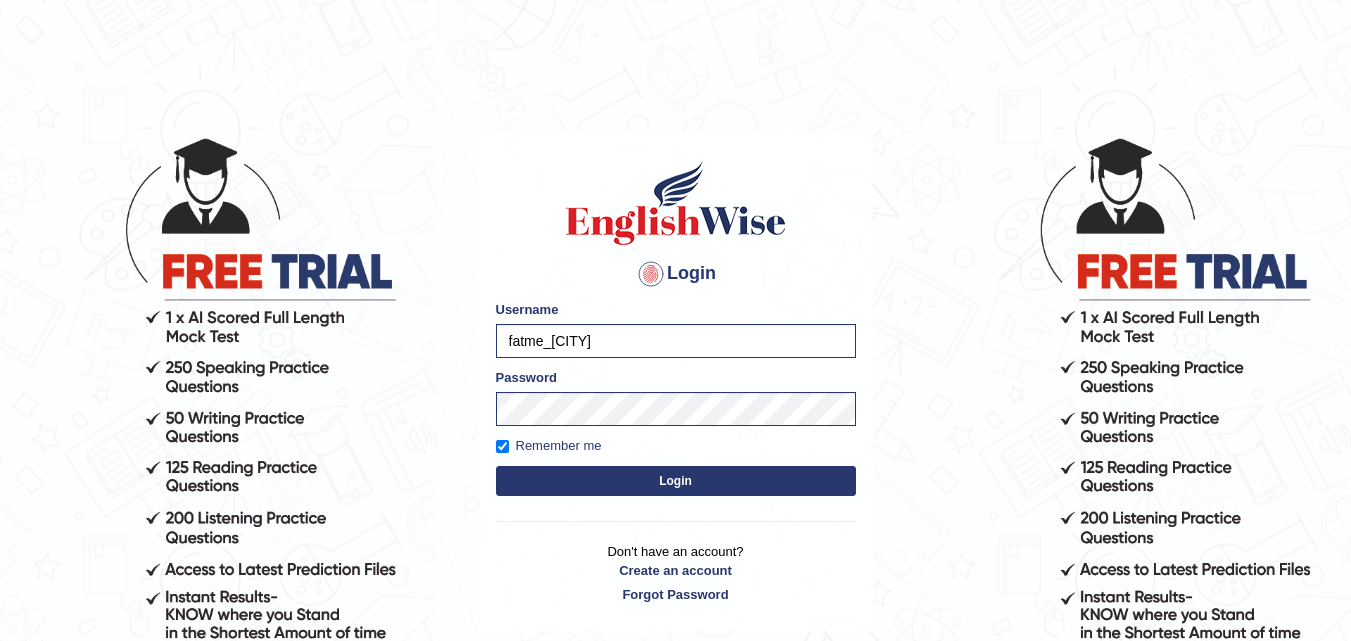 click on "Login" at bounding box center [676, 481] 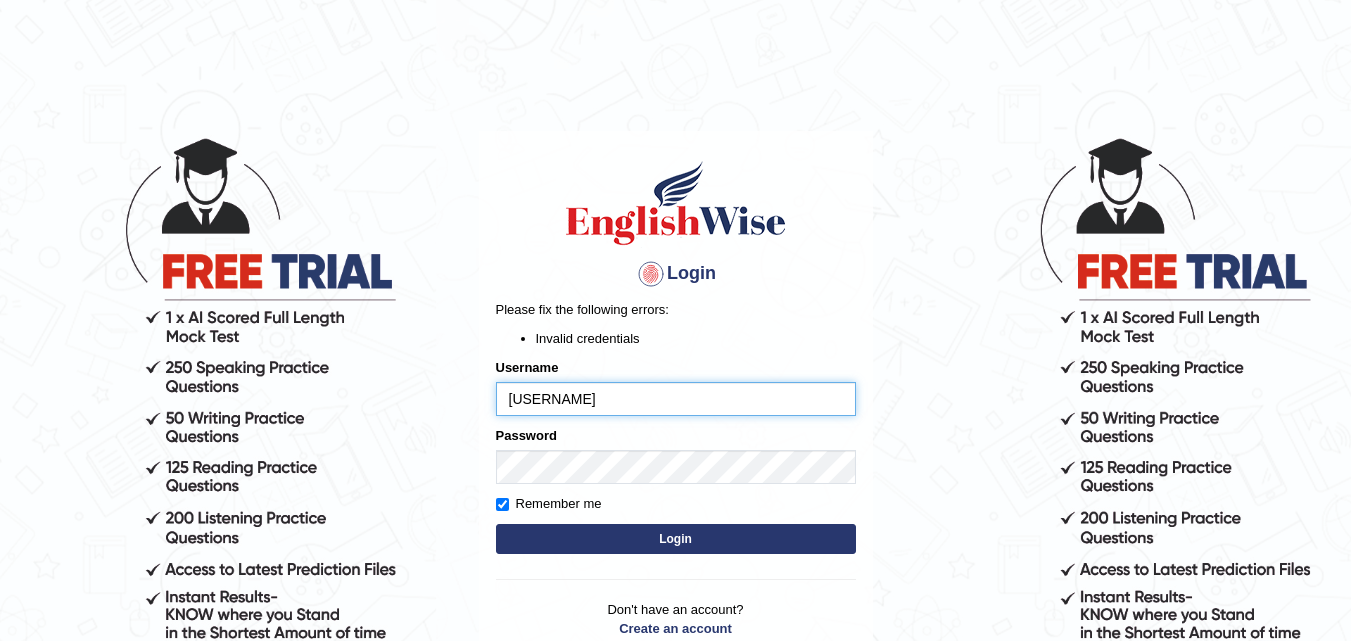 scroll, scrollTop: 0, scrollLeft: 0, axis: both 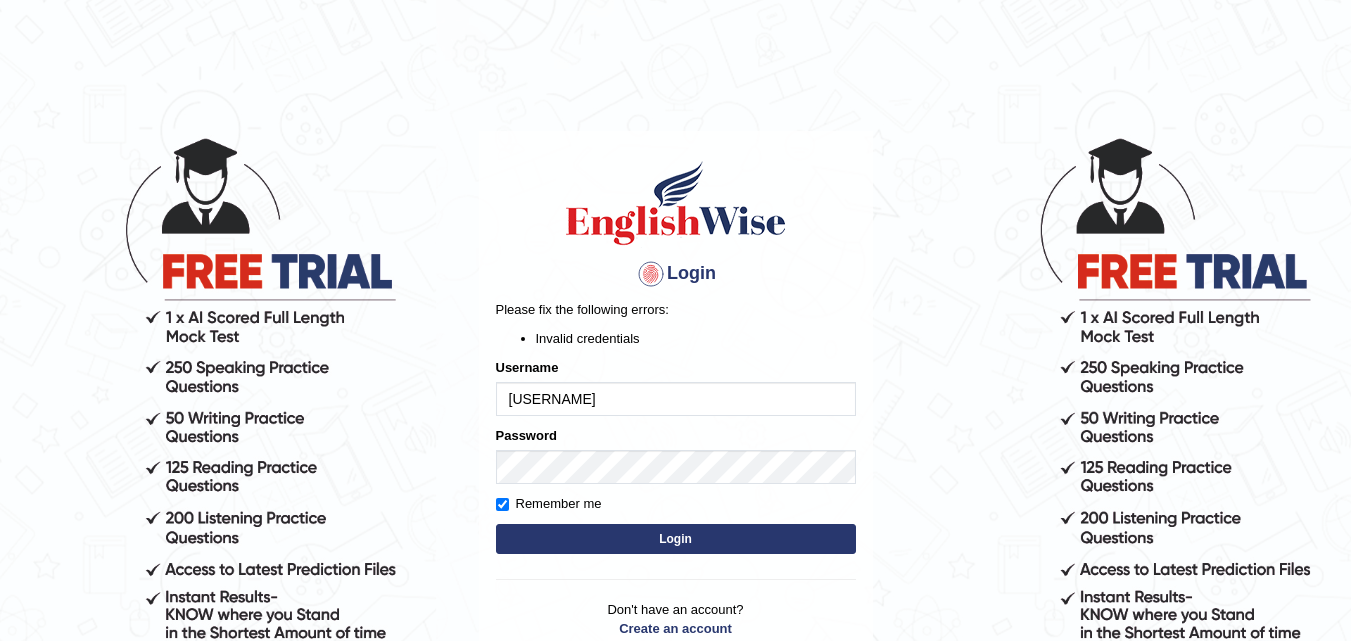 click on "Login" at bounding box center (676, 539) 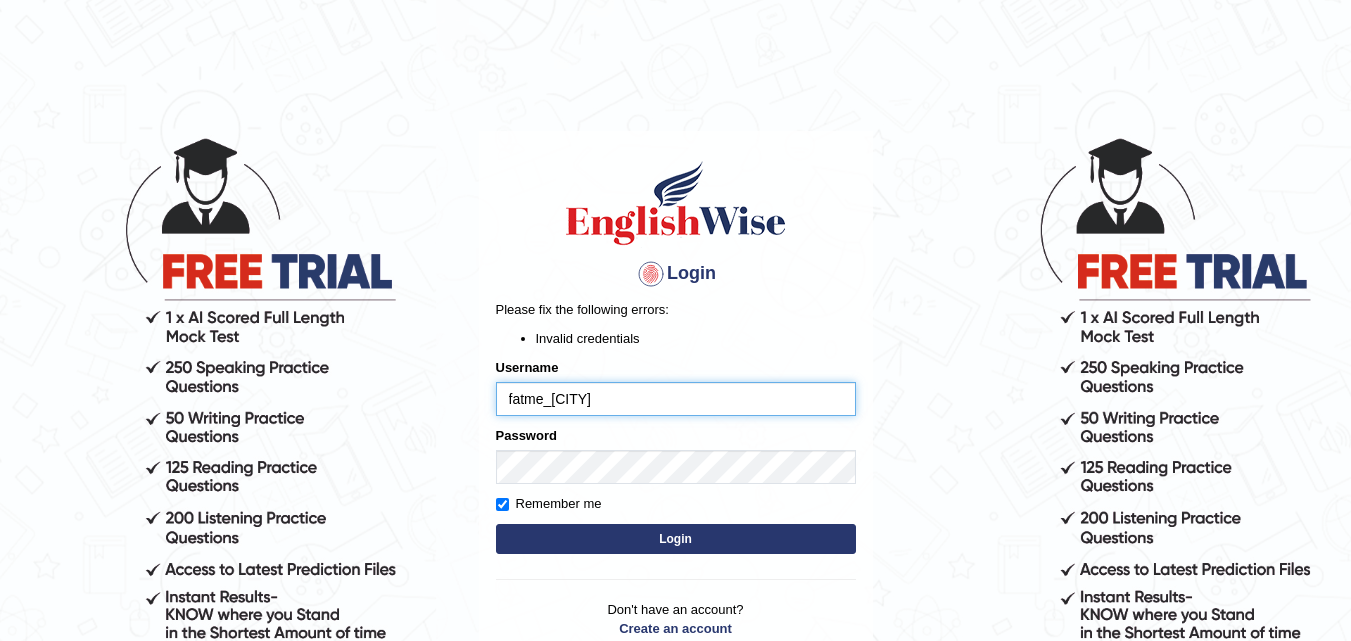 scroll, scrollTop: 0, scrollLeft: 0, axis: both 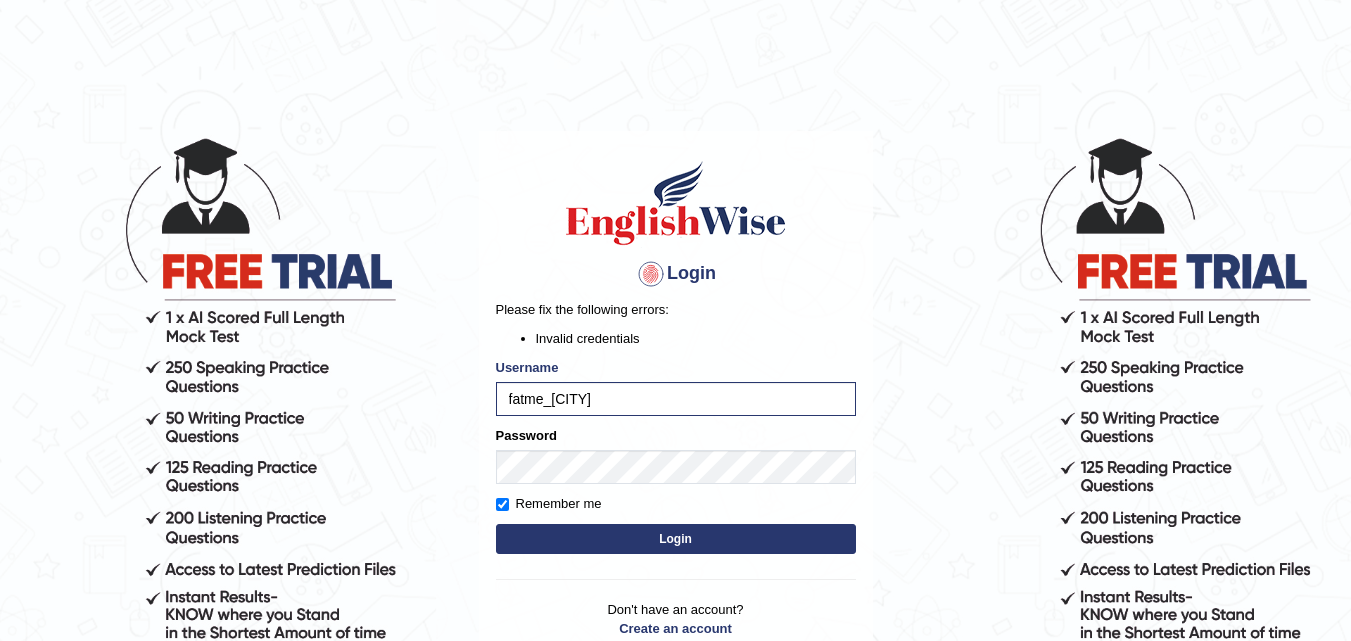 click on "Remember me" at bounding box center (549, 504) 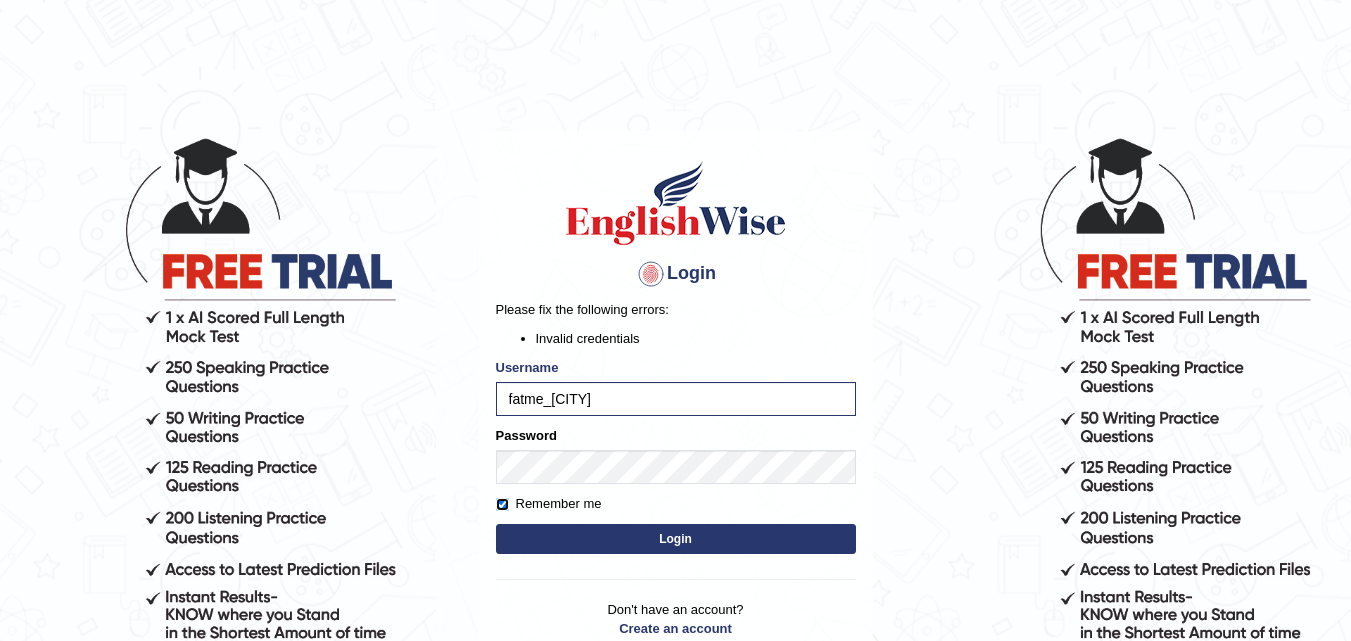 click on "Remember me" at bounding box center [502, 504] 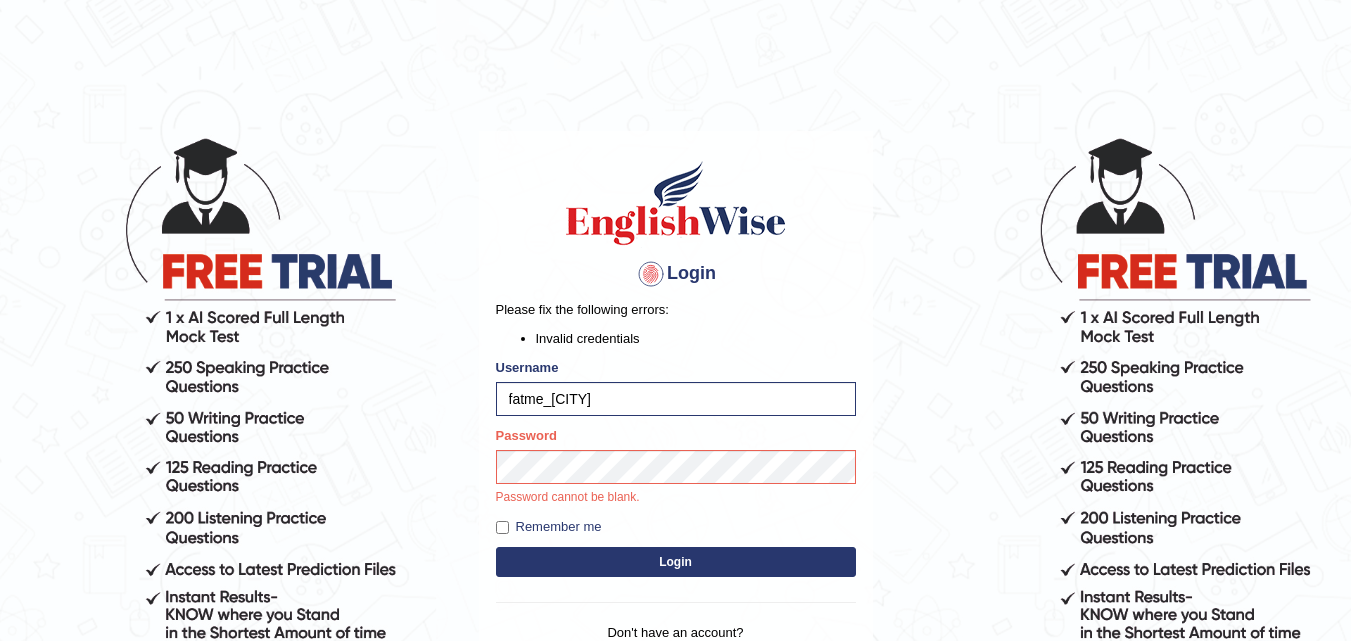 click on "Login" at bounding box center [676, 562] 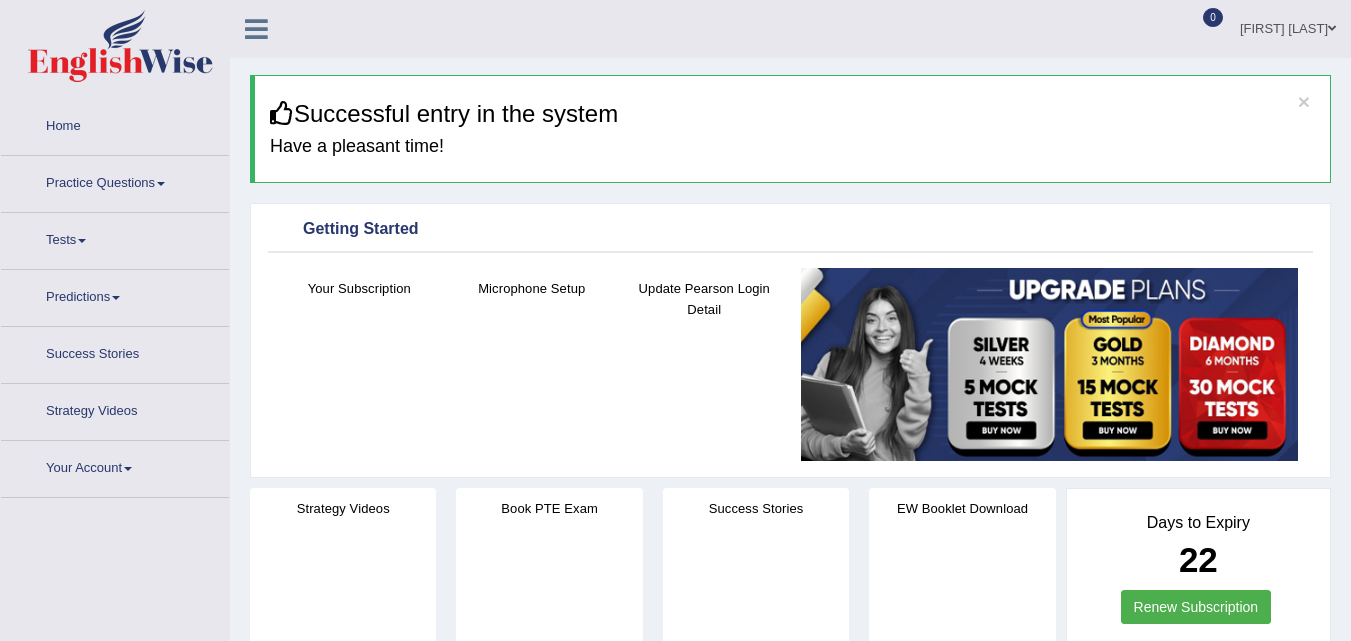 scroll, scrollTop: 0, scrollLeft: 0, axis: both 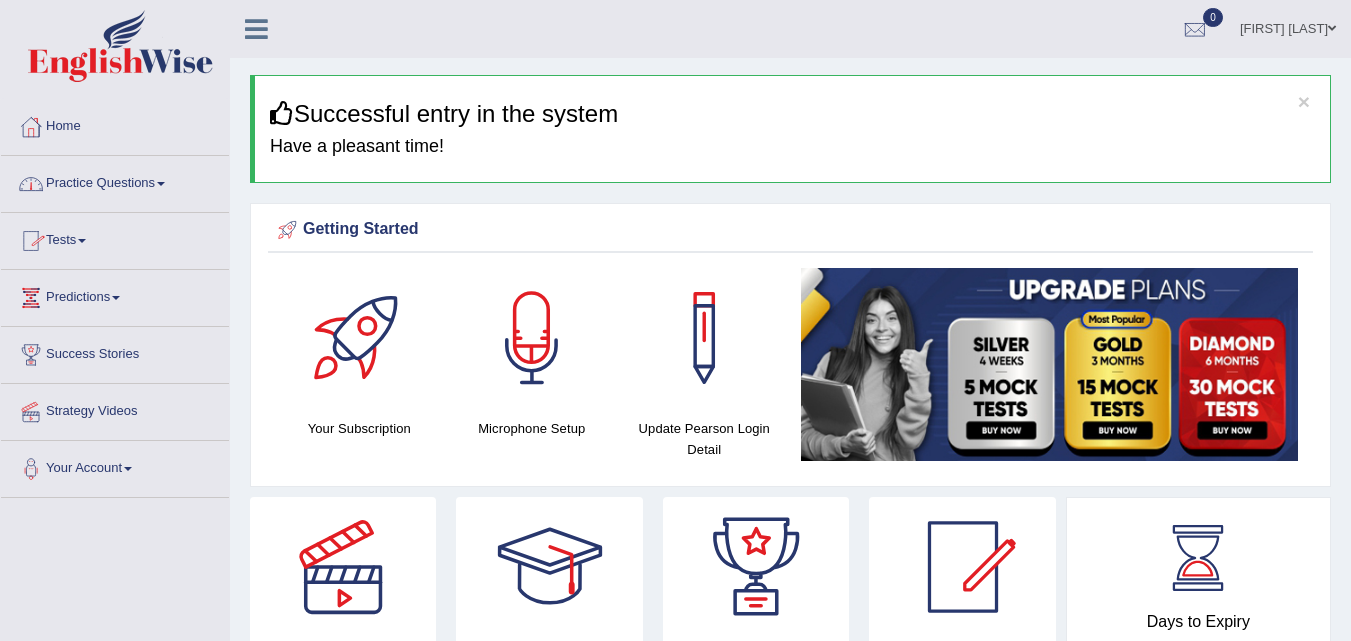 click on "Practice Questions" at bounding box center [115, 181] 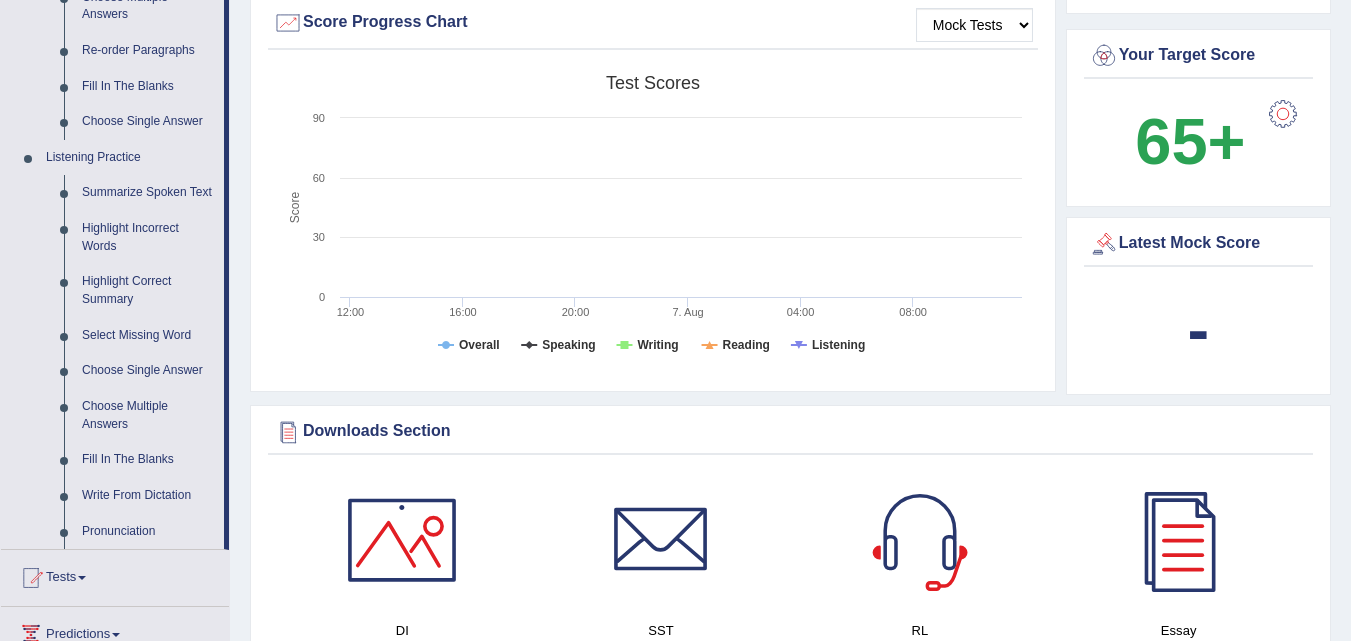 scroll, scrollTop: 735, scrollLeft: 0, axis: vertical 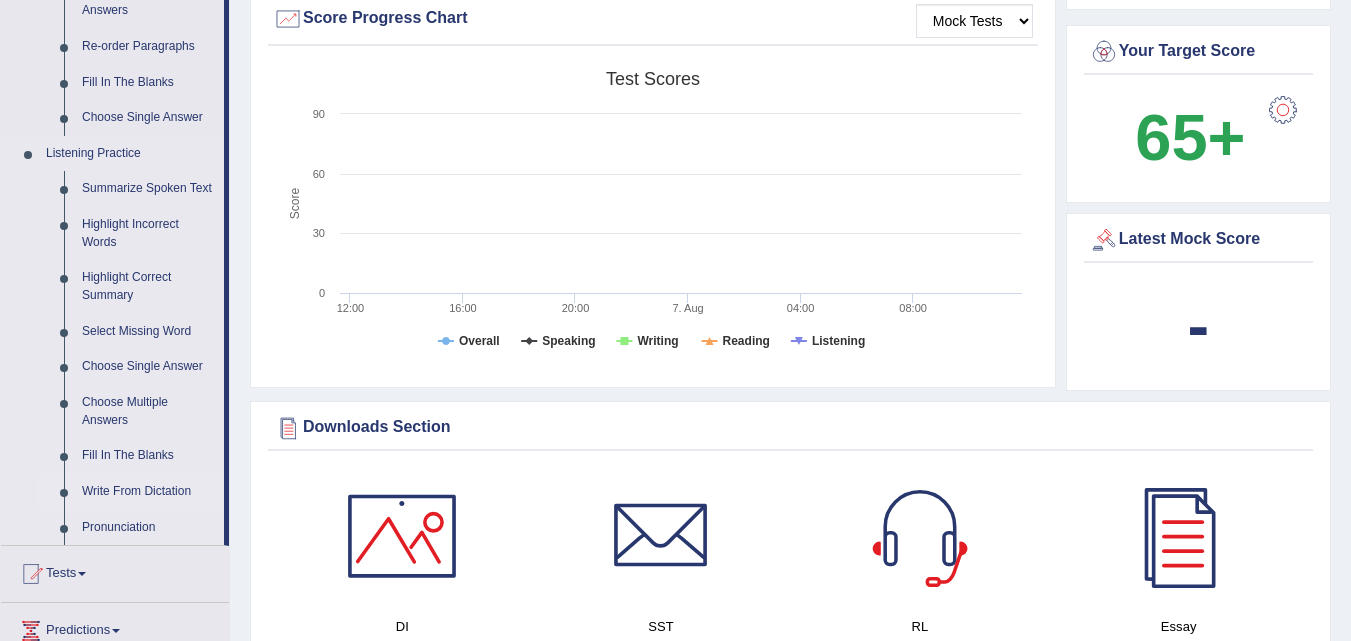 click on "Write From Dictation" at bounding box center (148, 492) 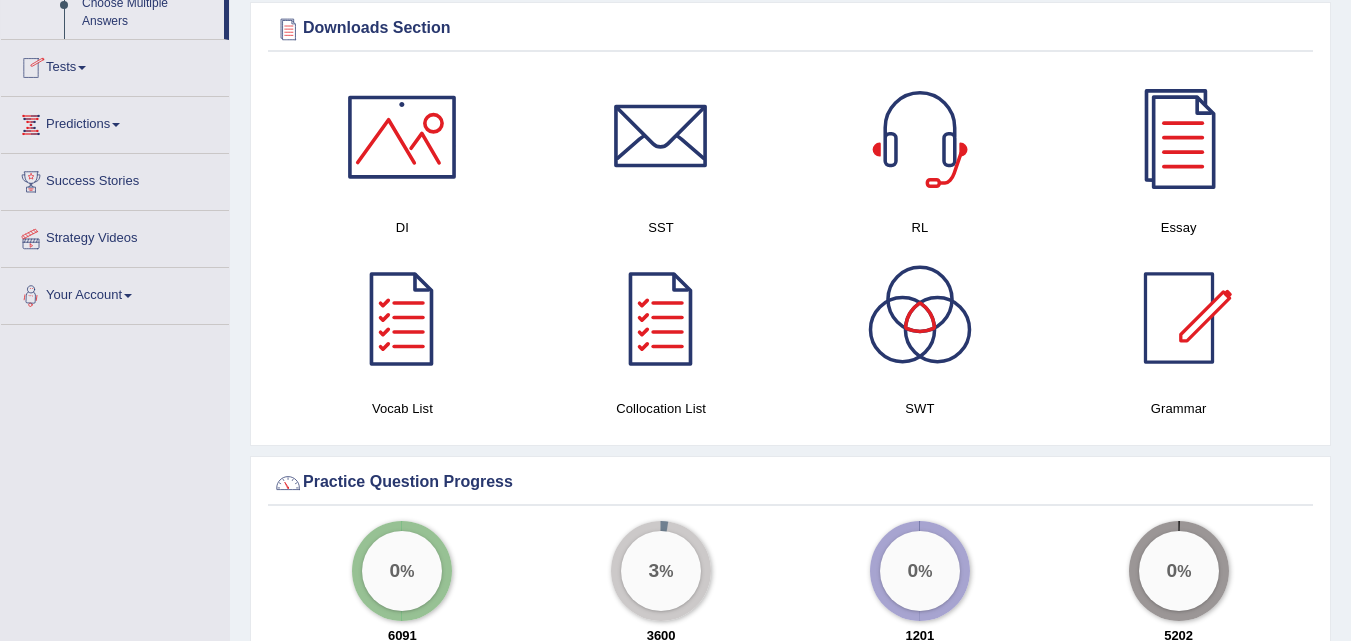 scroll, scrollTop: 1414, scrollLeft: 0, axis: vertical 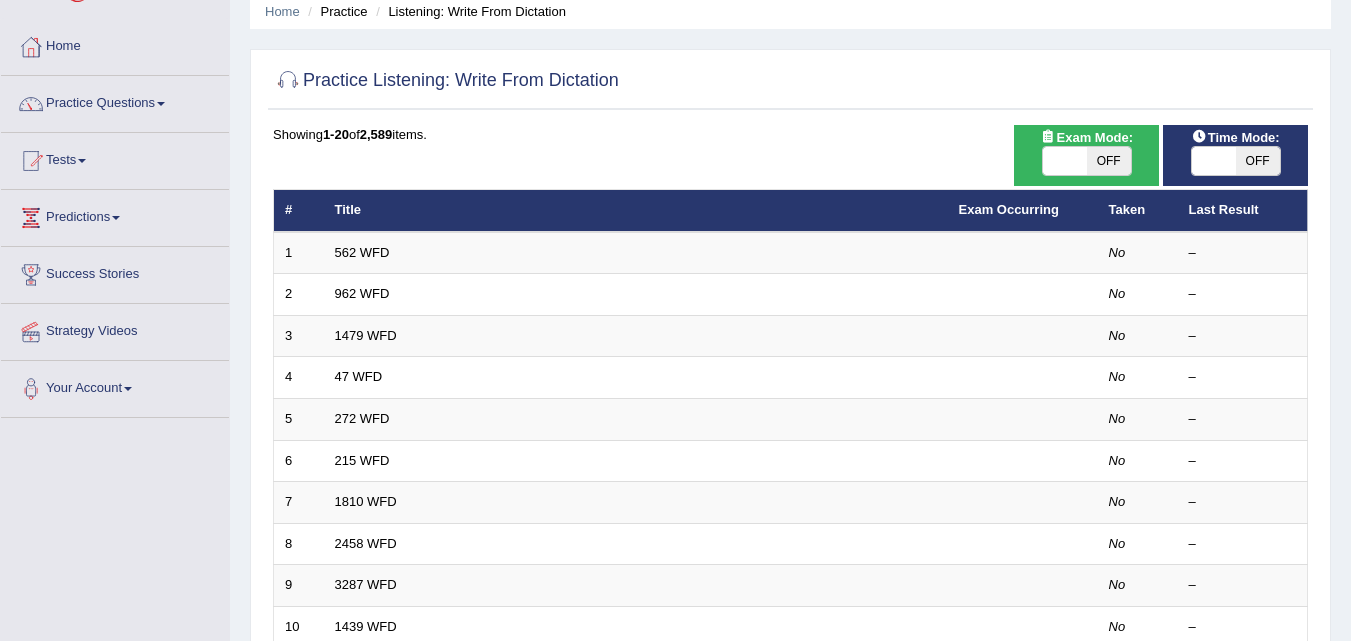 click on "OFF" at bounding box center [1109, 161] 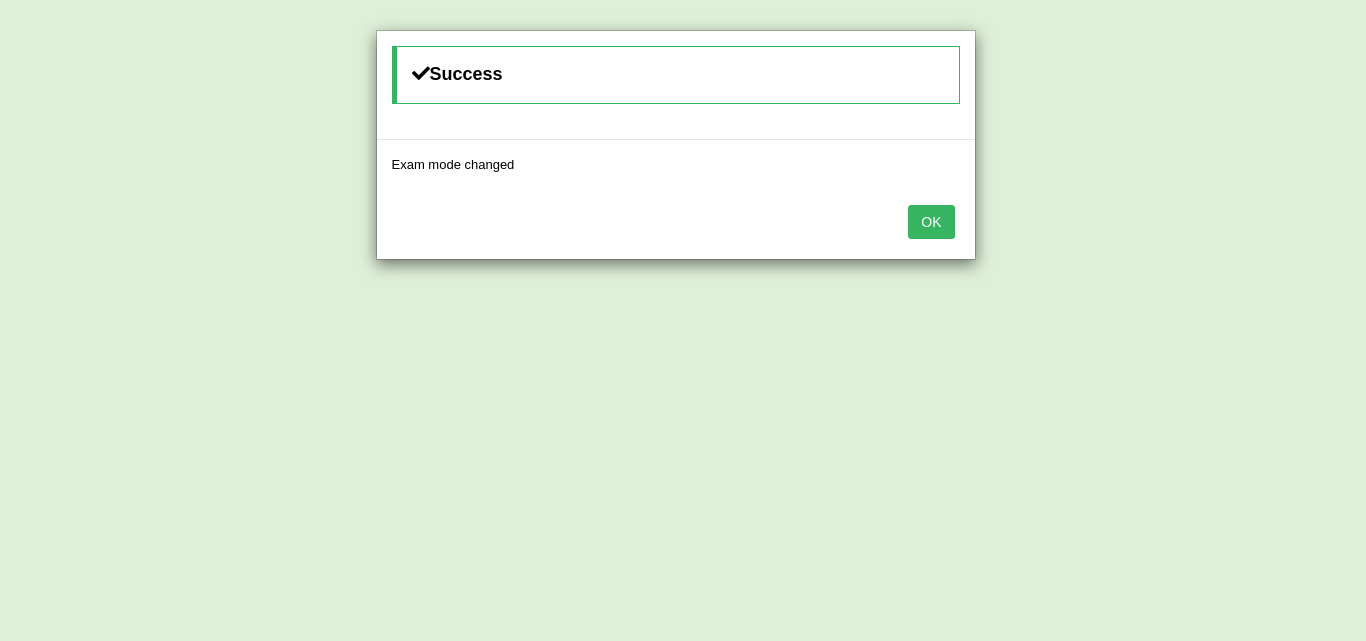 click on "OK" at bounding box center [931, 222] 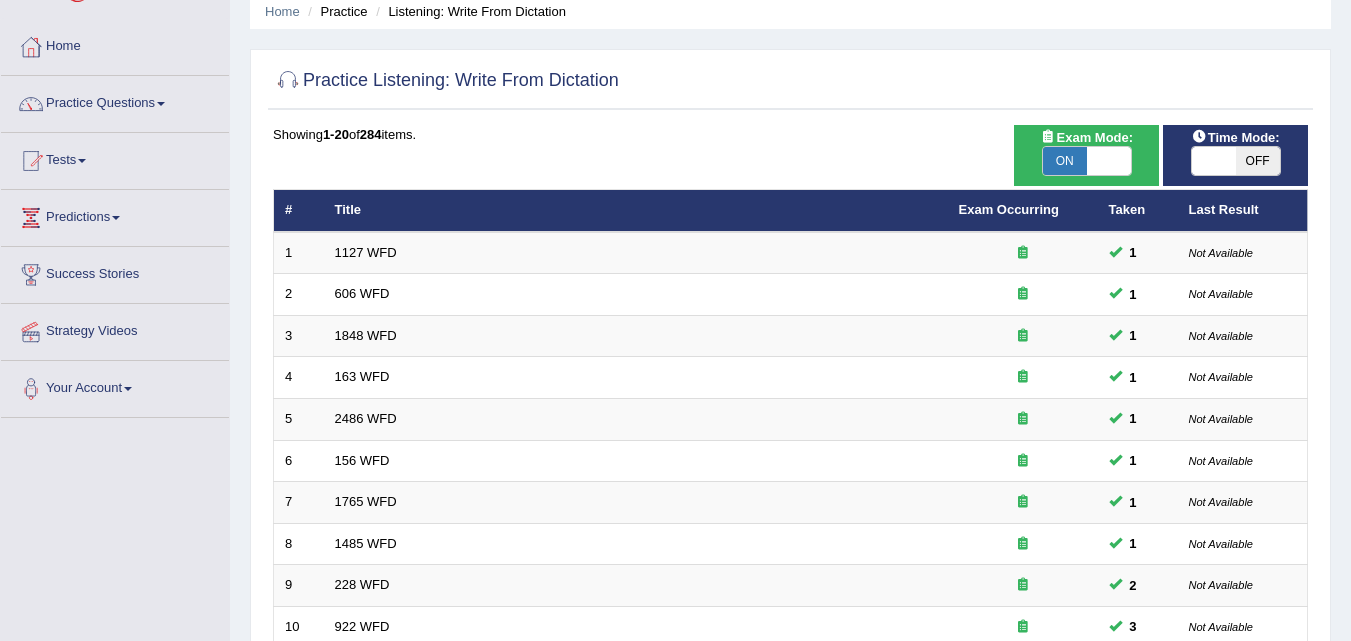 scroll, scrollTop: 0, scrollLeft: 0, axis: both 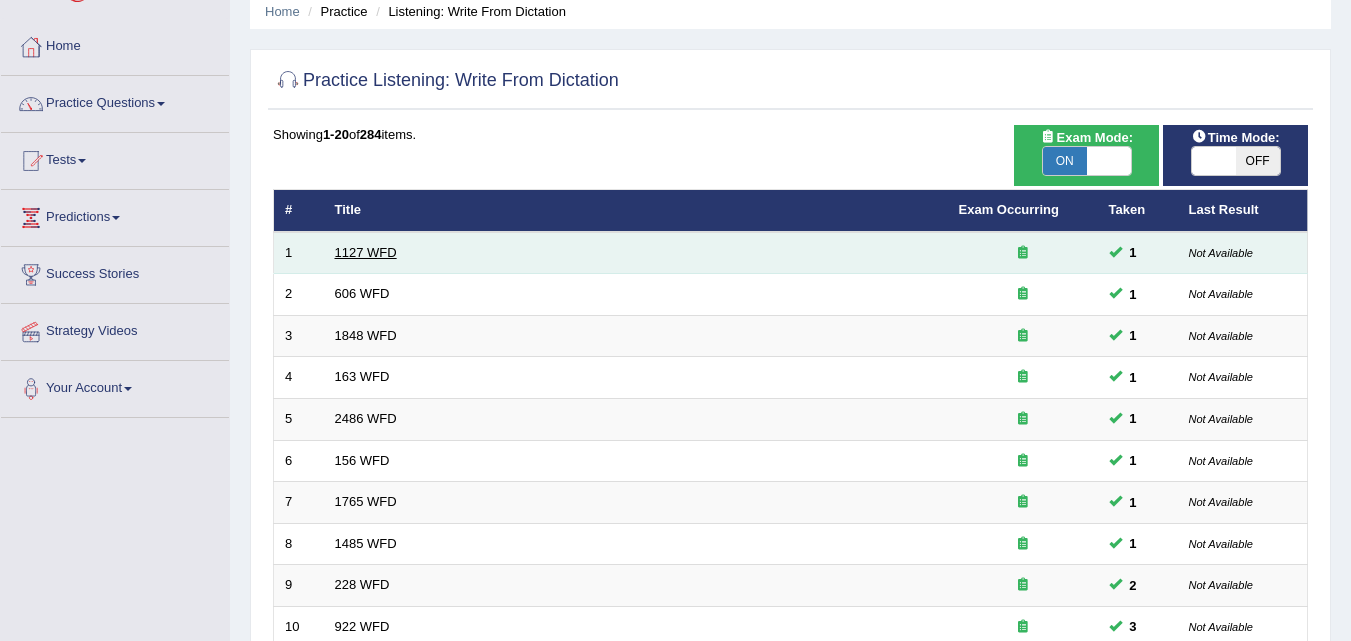 click on "1127 WFD" at bounding box center [366, 252] 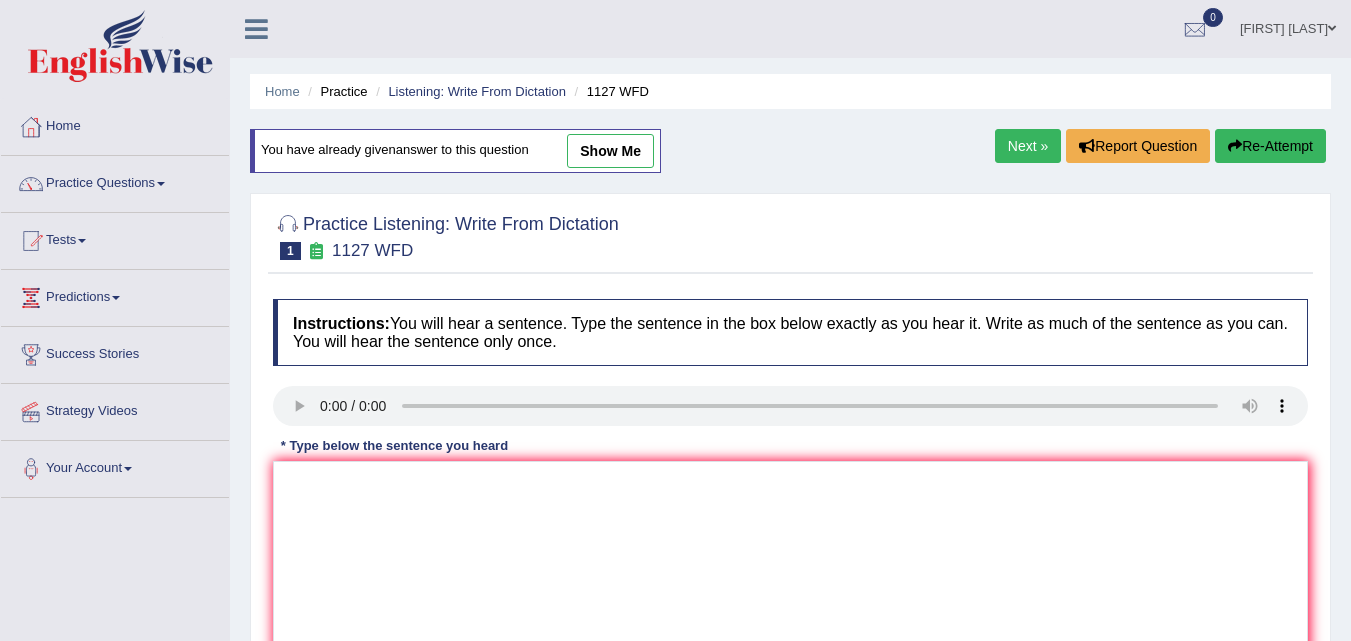scroll, scrollTop: 0, scrollLeft: 0, axis: both 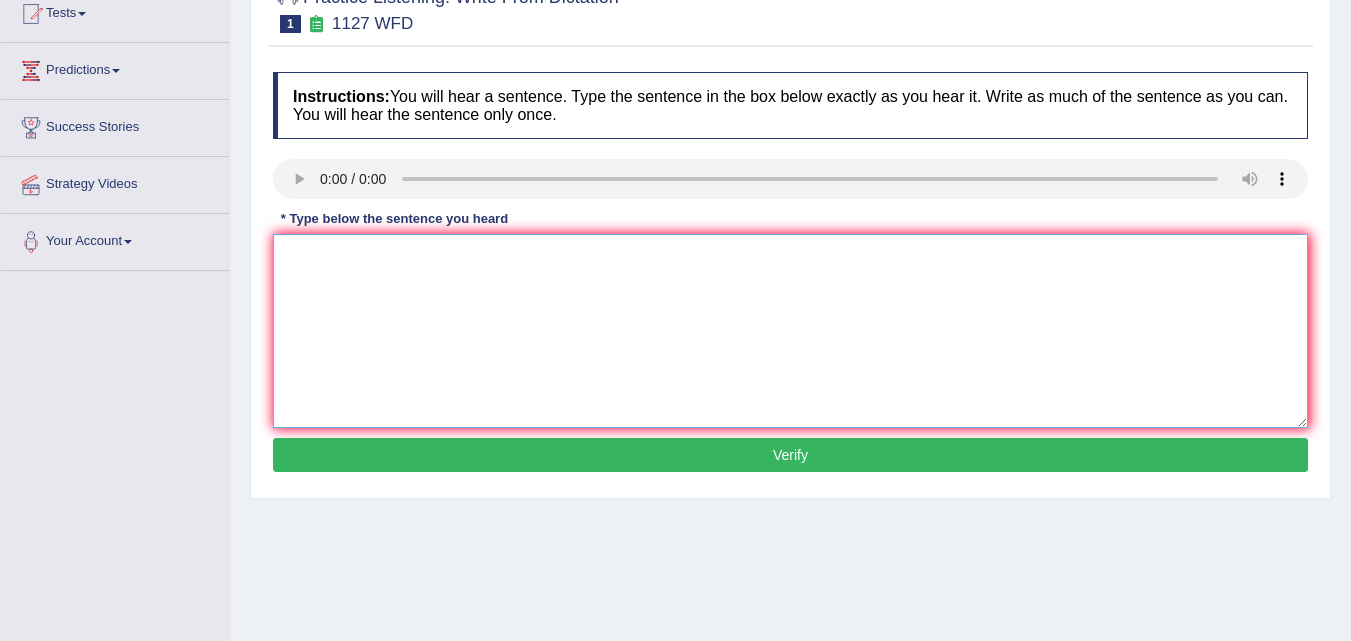 click at bounding box center (790, 331) 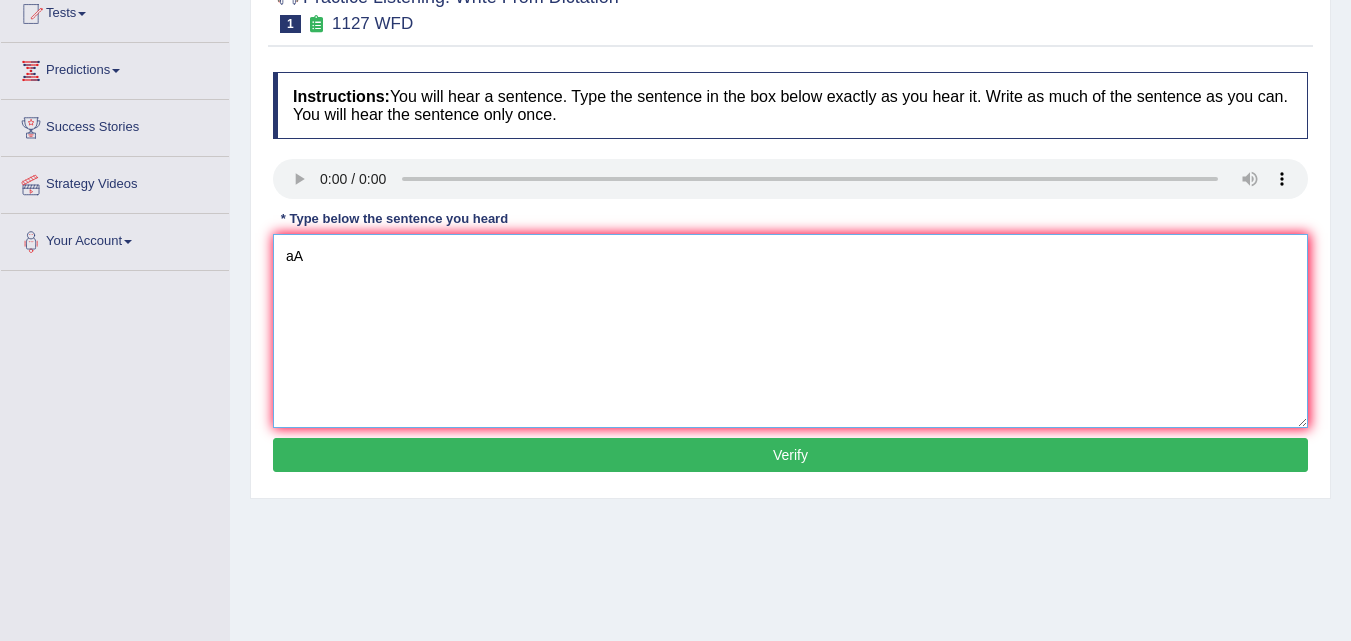 type on "a" 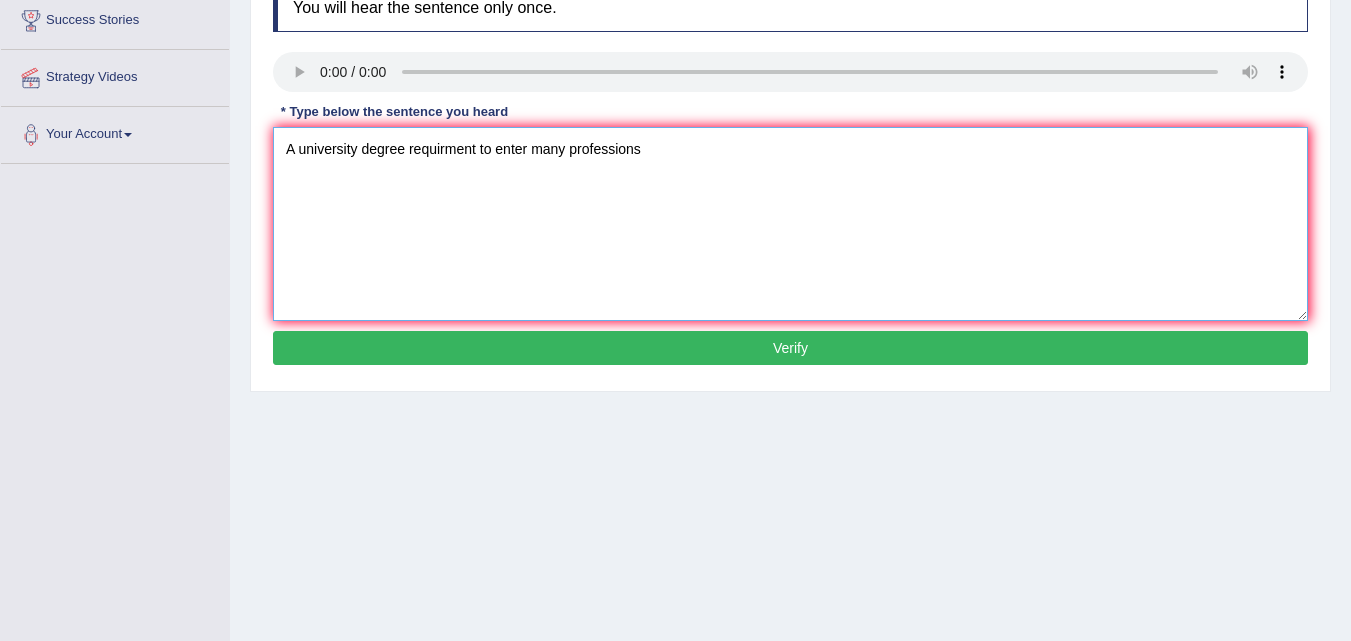 scroll, scrollTop: 392, scrollLeft: 0, axis: vertical 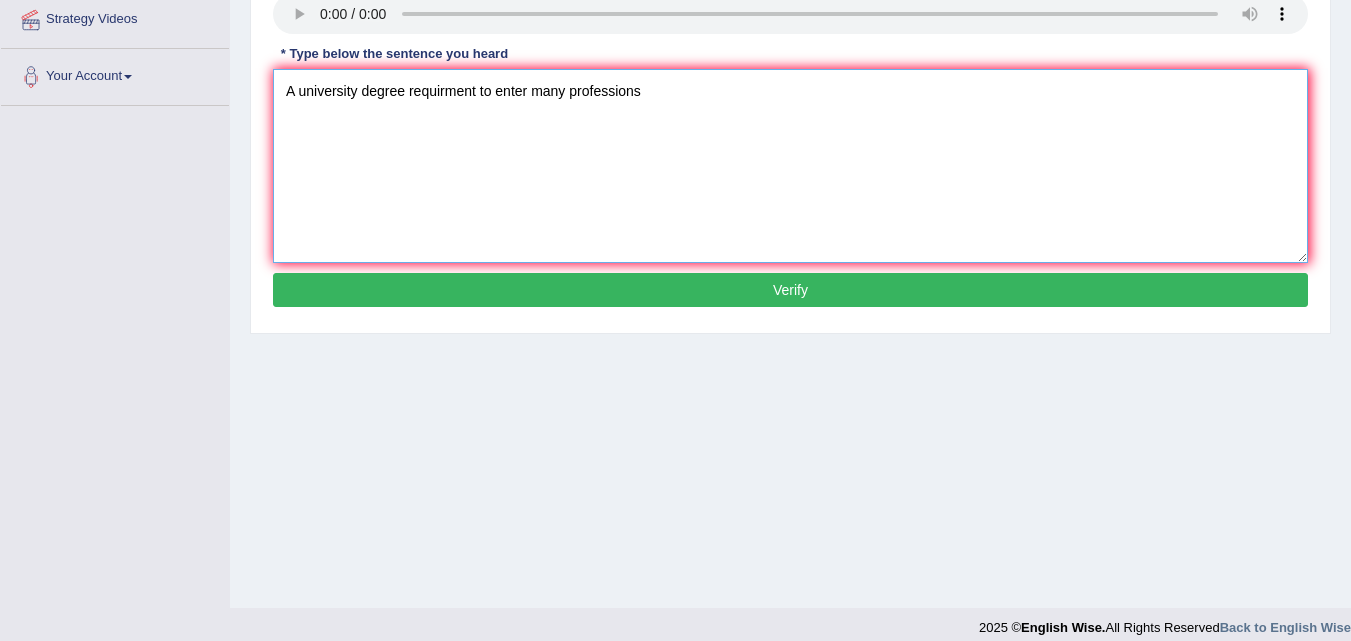 type on "A university degree requirment to enter many professions" 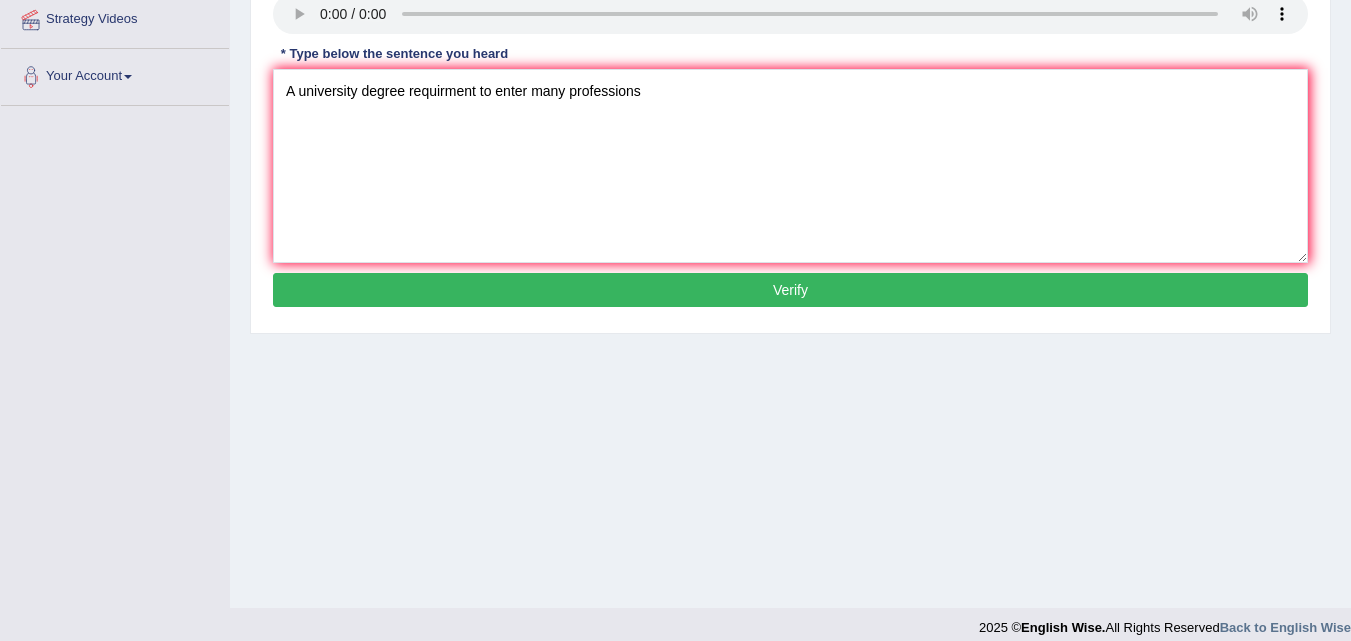 click on "Verify" at bounding box center [790, 290] 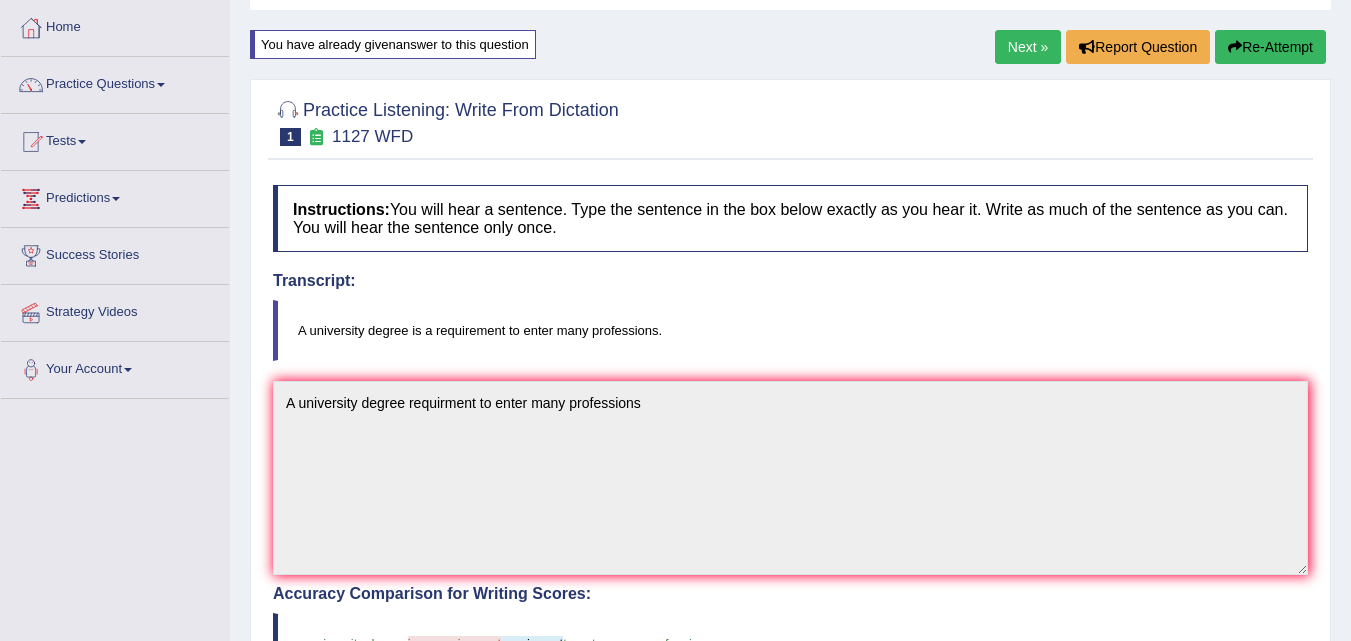 scroll, scrollTop: 98, scrollLeft: 0, axis: vertical 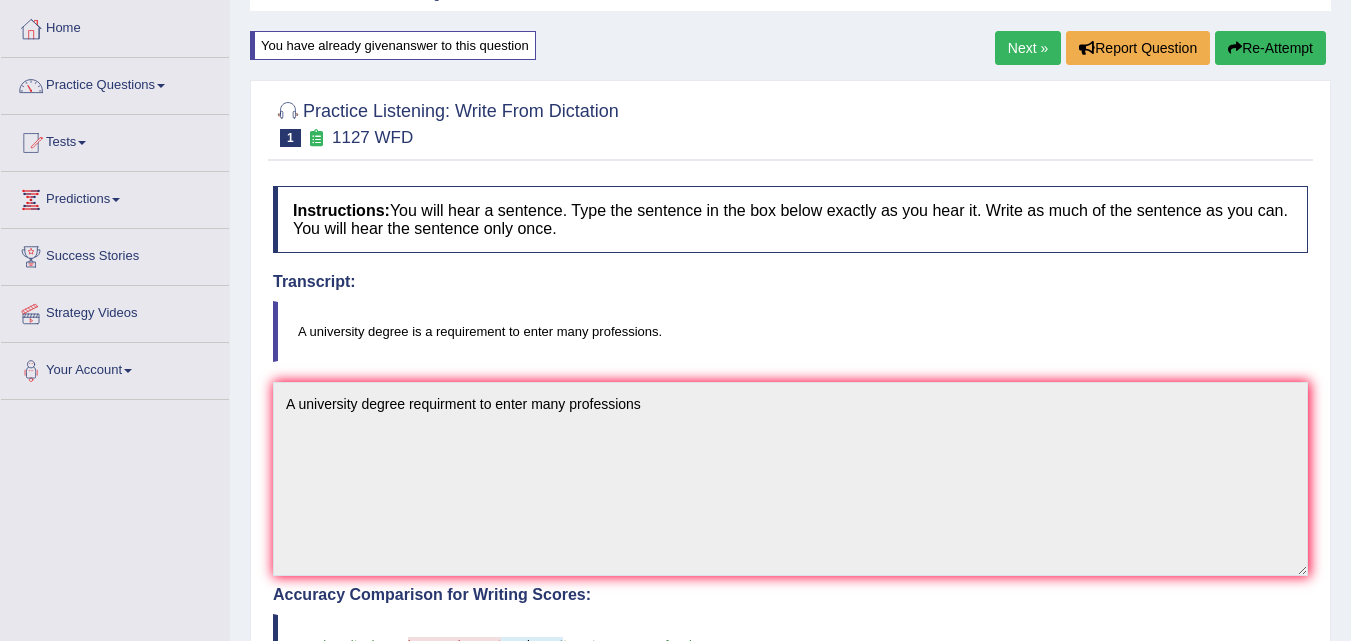 click on "Next »" at bounding box center (1028, 48) 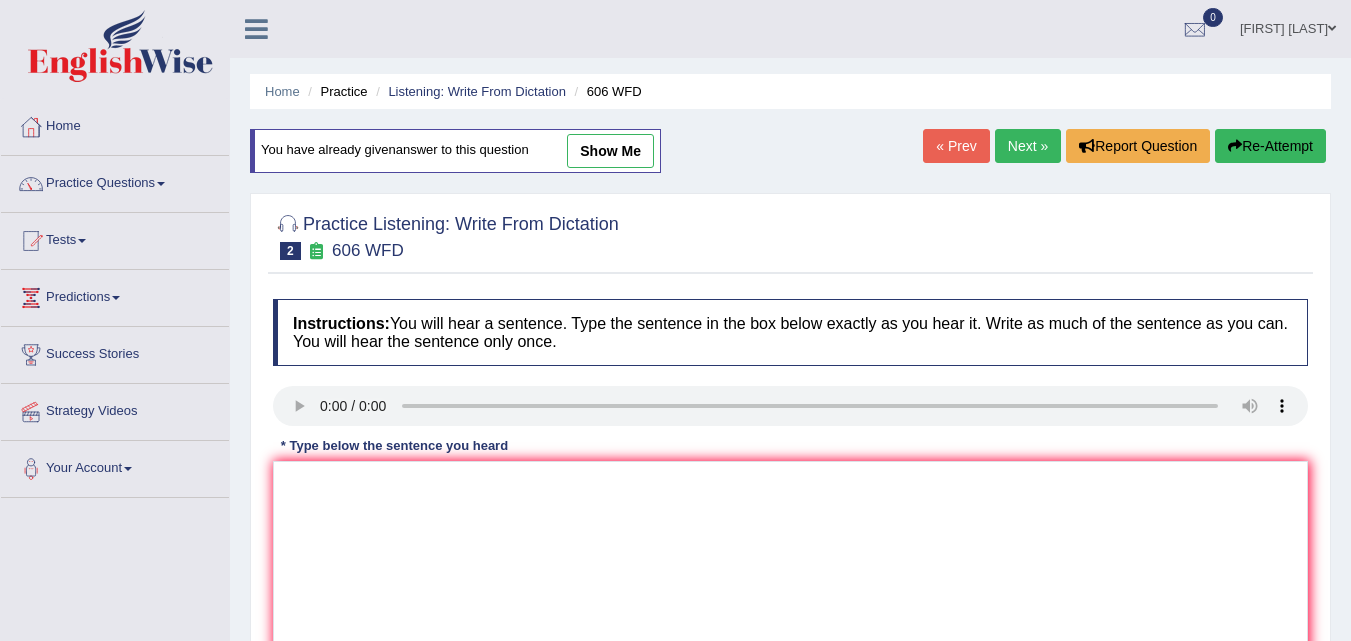 scroll, scrollTop: 177, scrollLeft: 0, axis: vertical 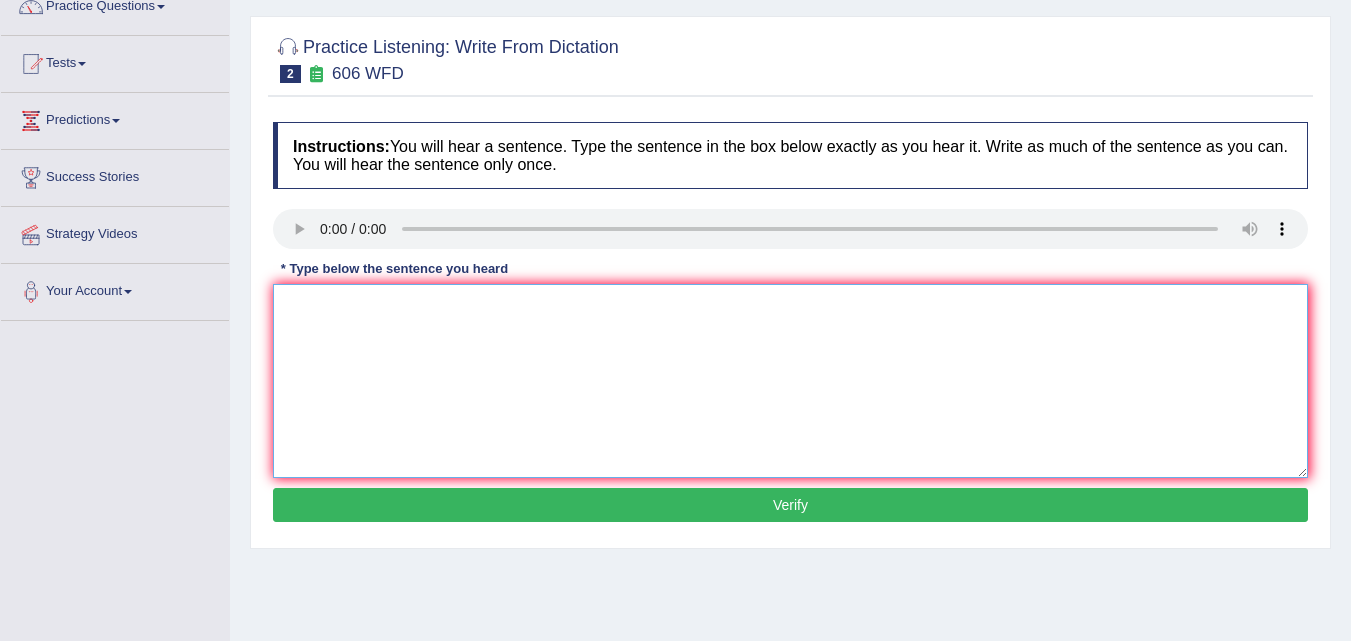 click at bounding box center [790, 381] 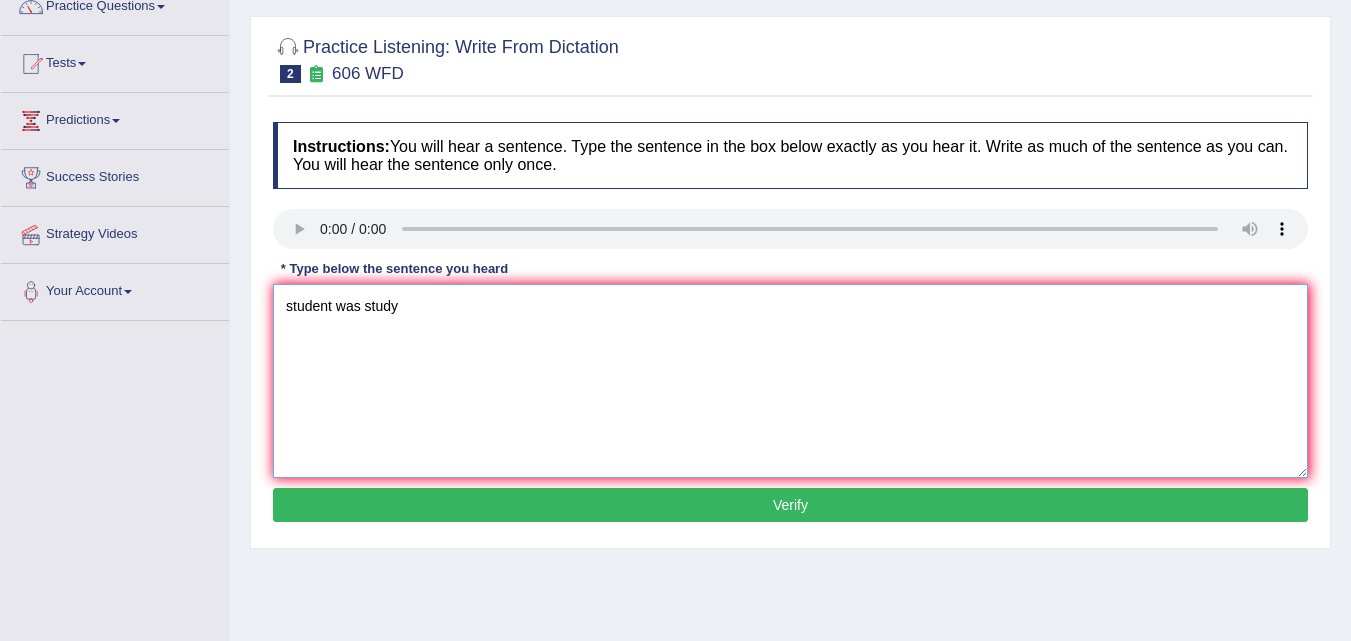 click on "student was study" at bounding box center (790, 381) 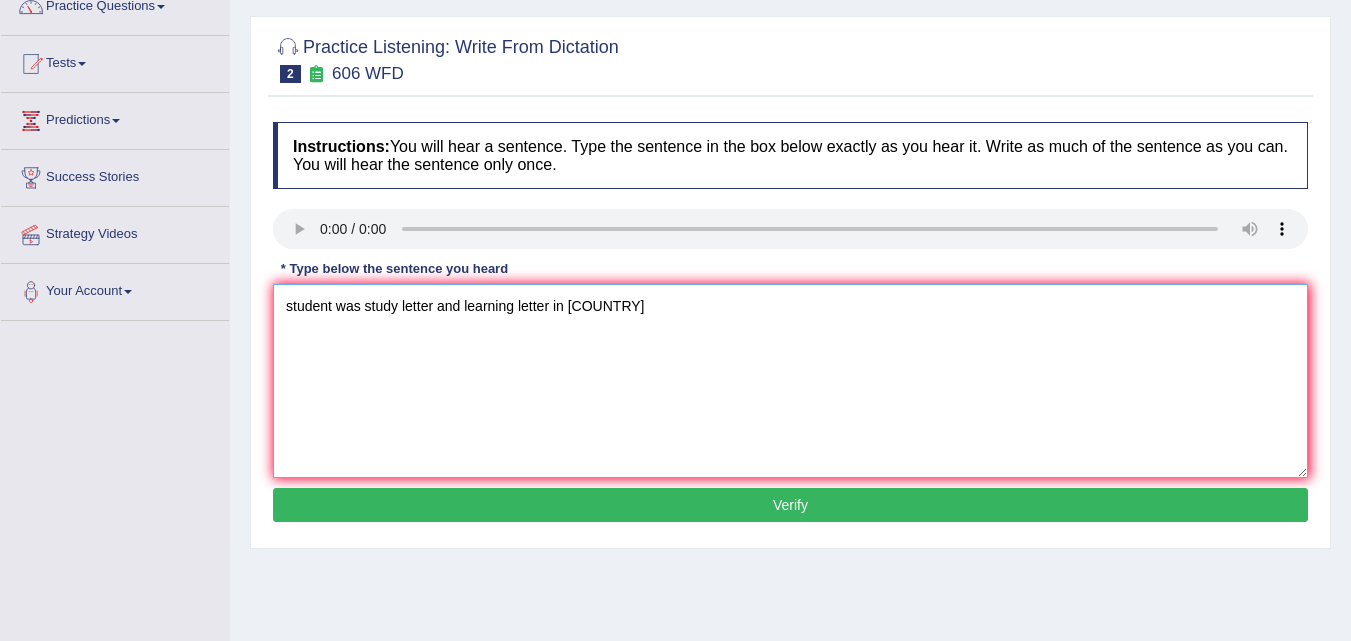 type on "student was study letter and learning letter in greece" 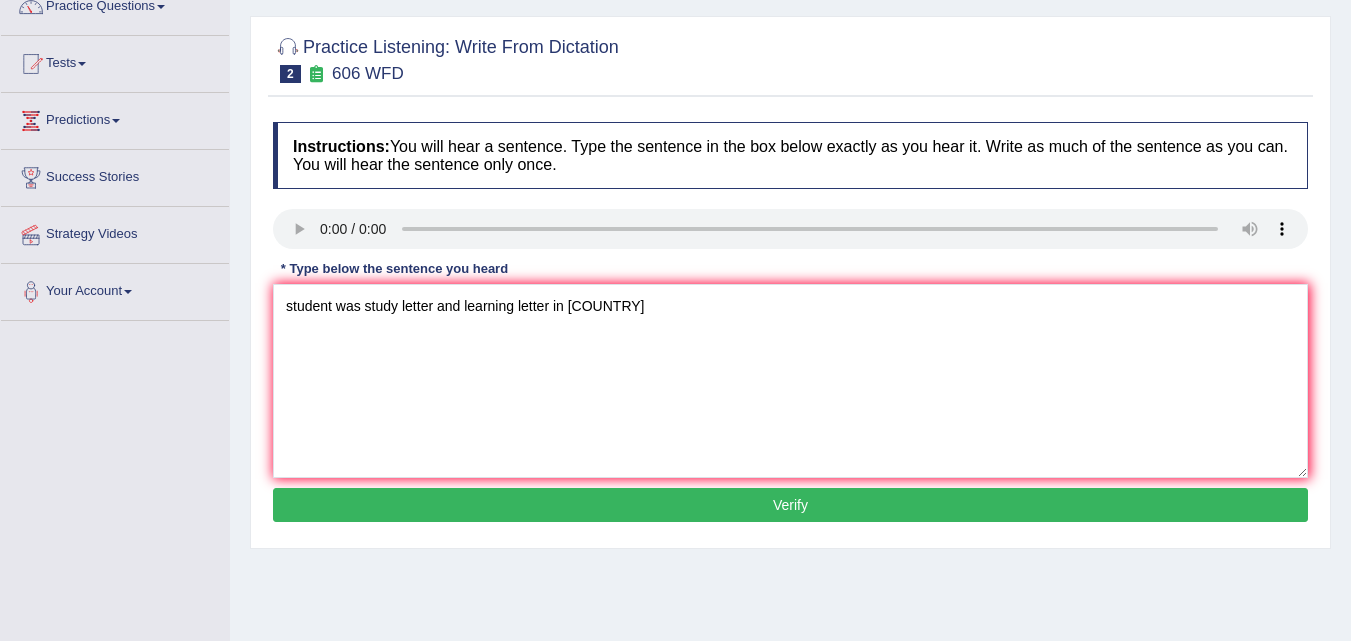 click on "Verify" at bounding box center [790, 505] 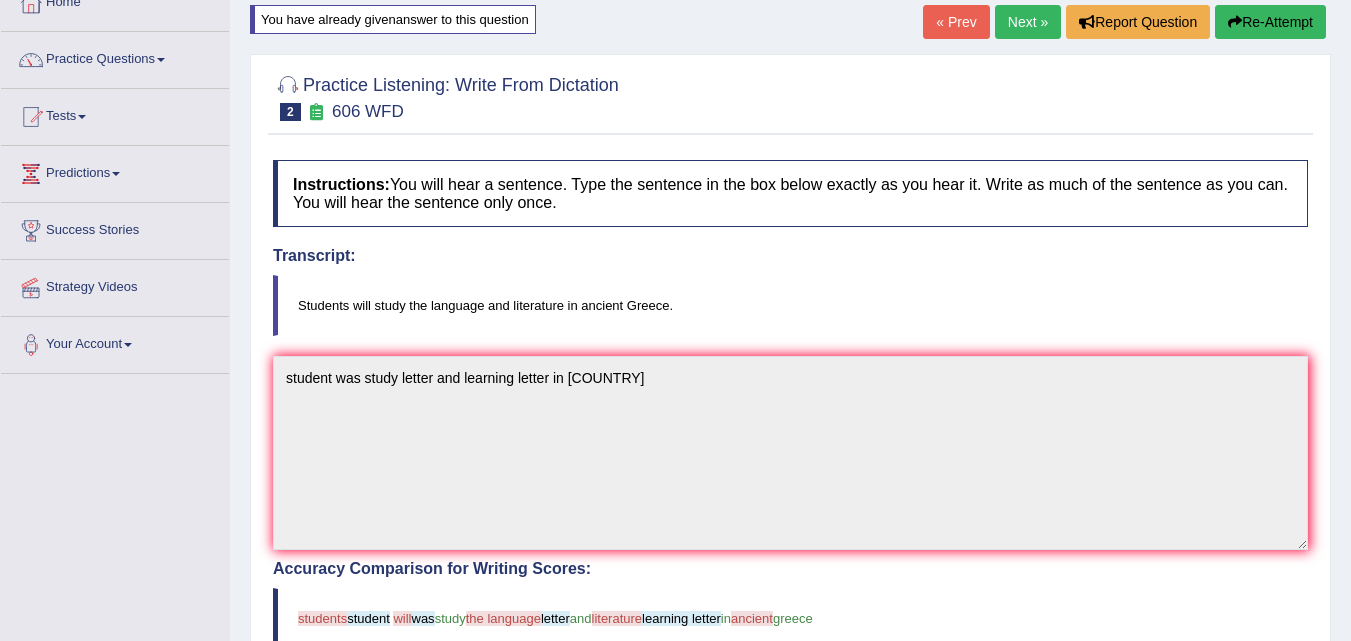 scroll, scrollTop: 90, scrollLeft: 0, axis: vertical 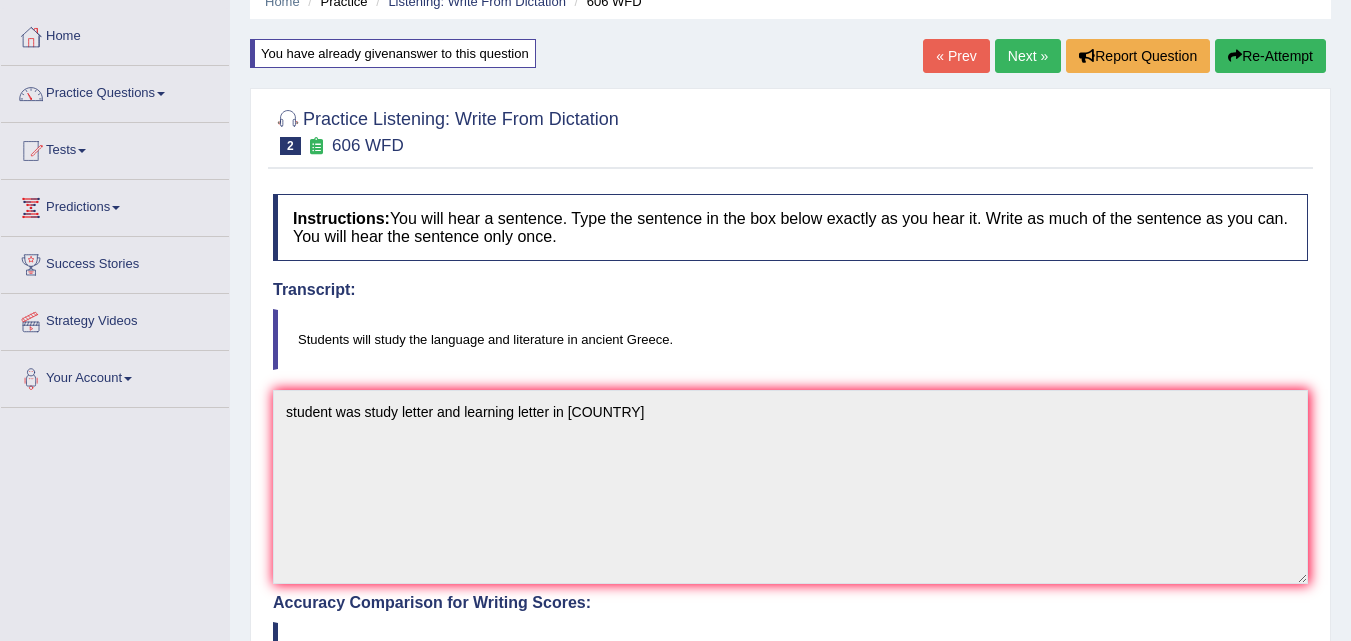 click on "Next »" at bounding box center (1028, 56) 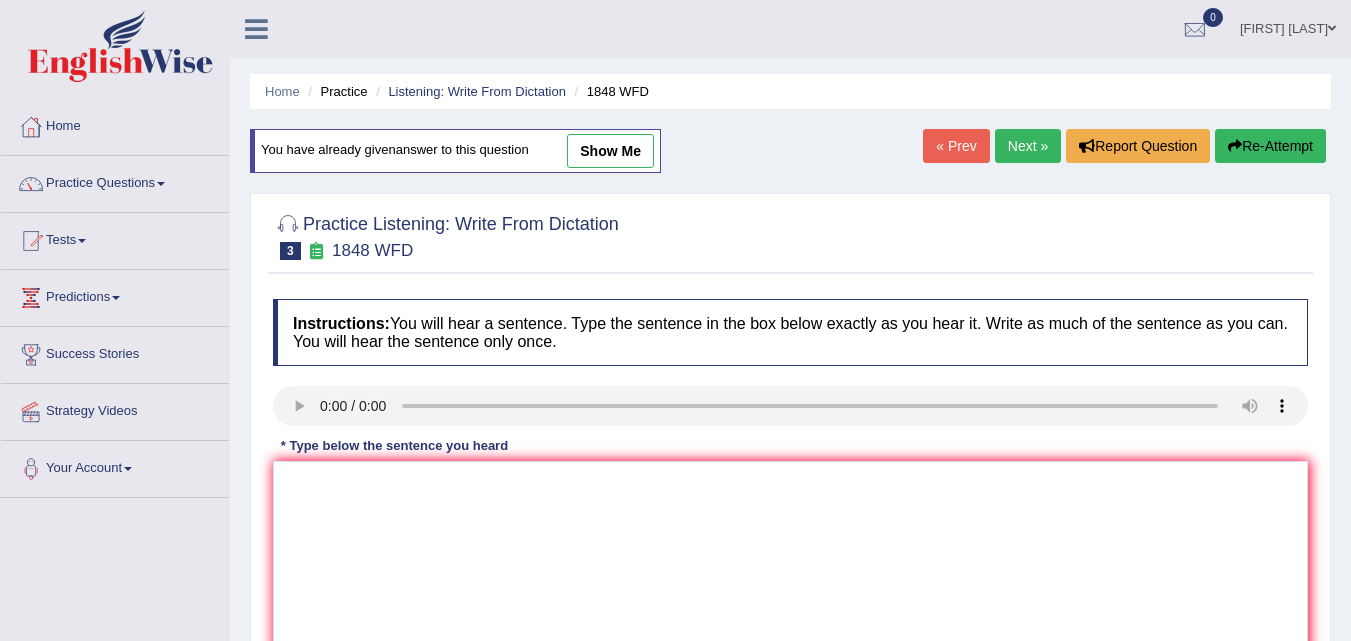 scroll, scrollTop: 0, scrollLeft: 0, axis: both 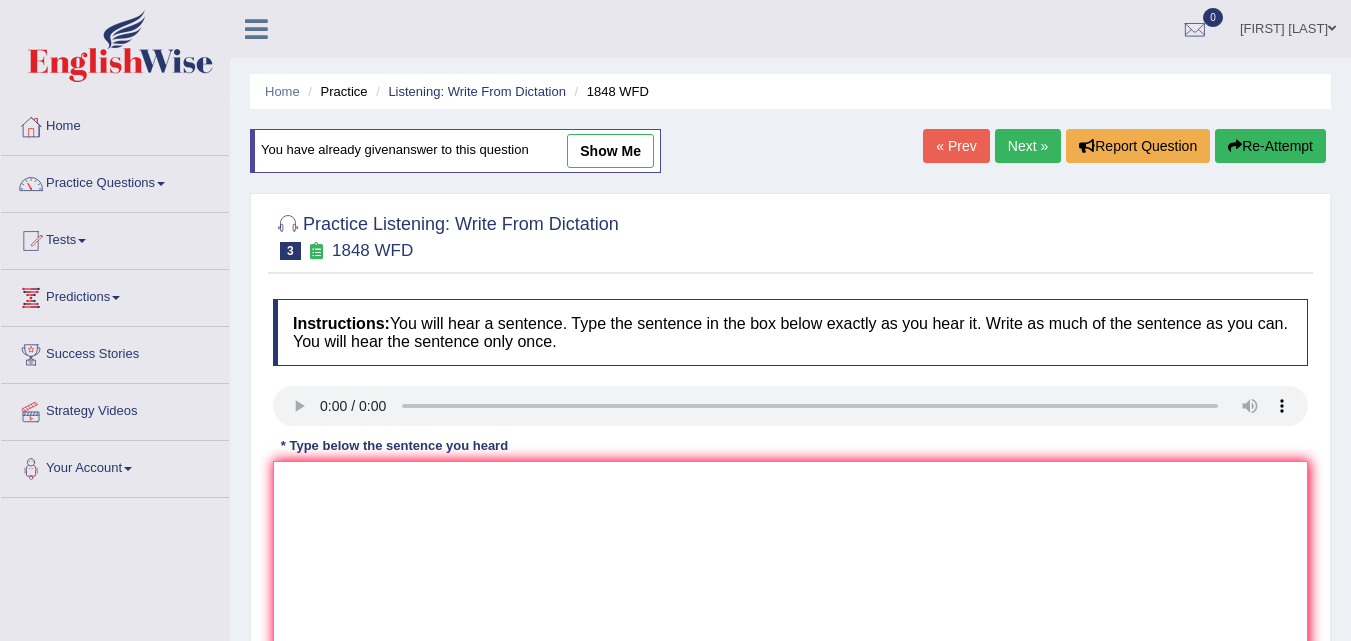 click at bounding box center (790, 558) 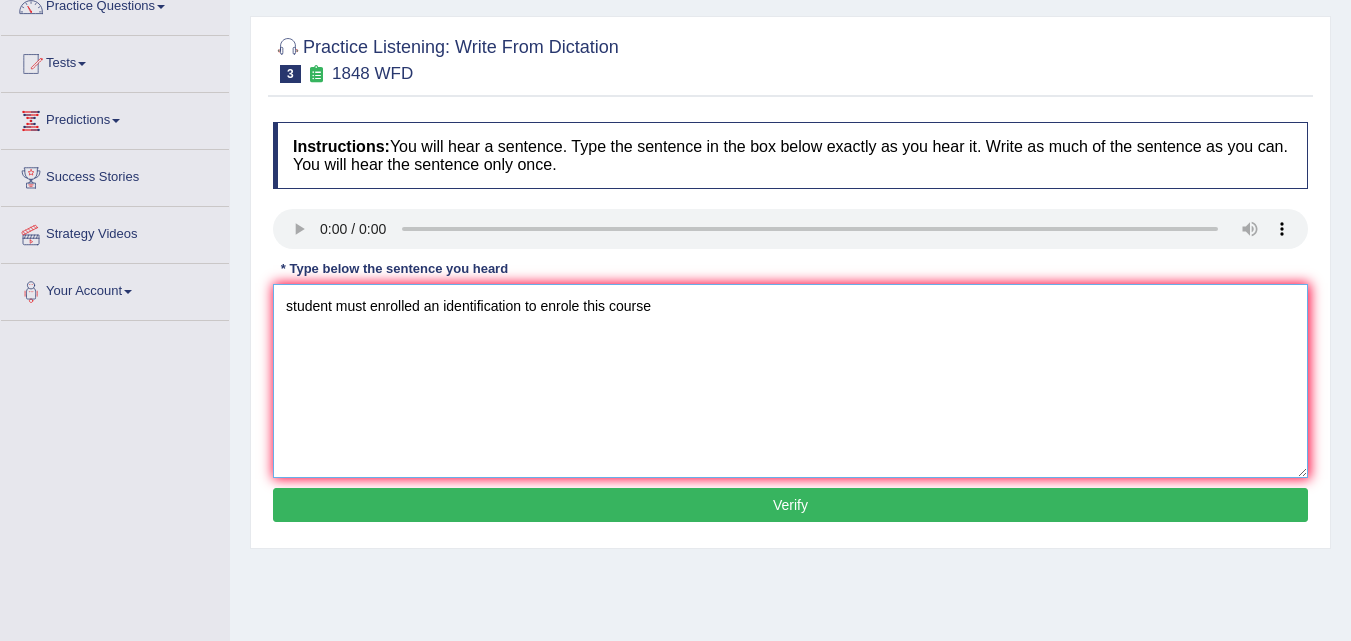 scroll, scrollTop: 409, scrollLeft: 0, axis: vertical 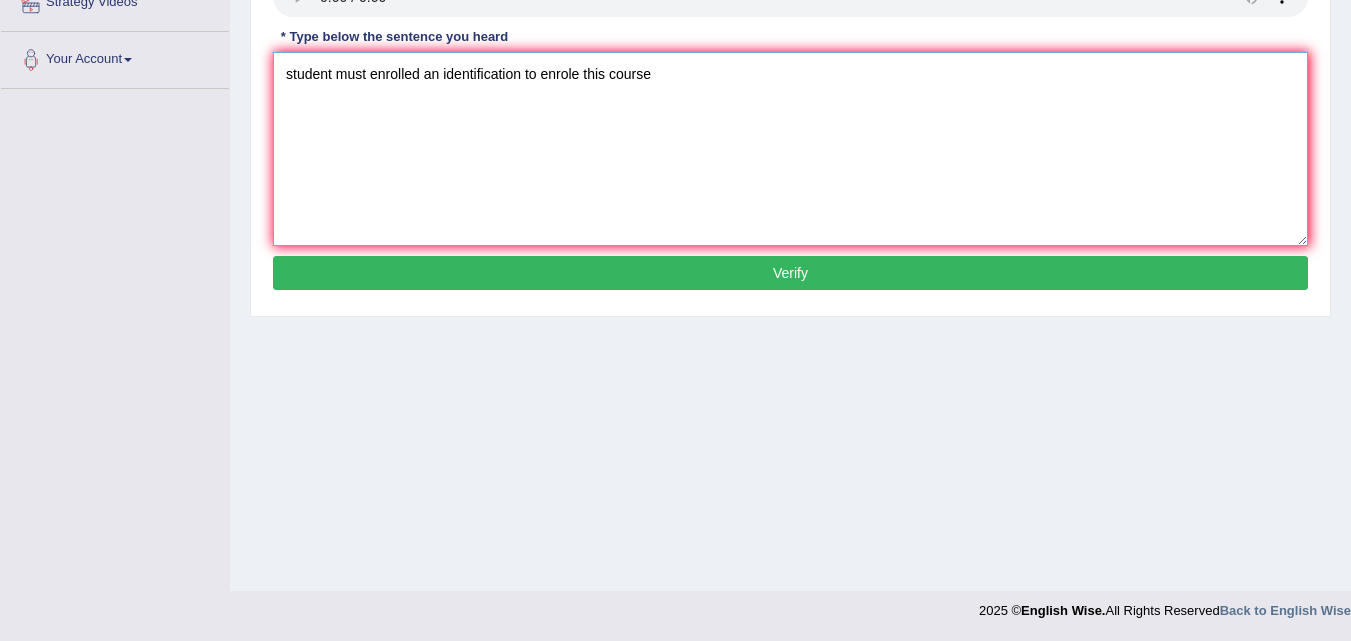 type on "student must enrolled an identification to enrole this course" 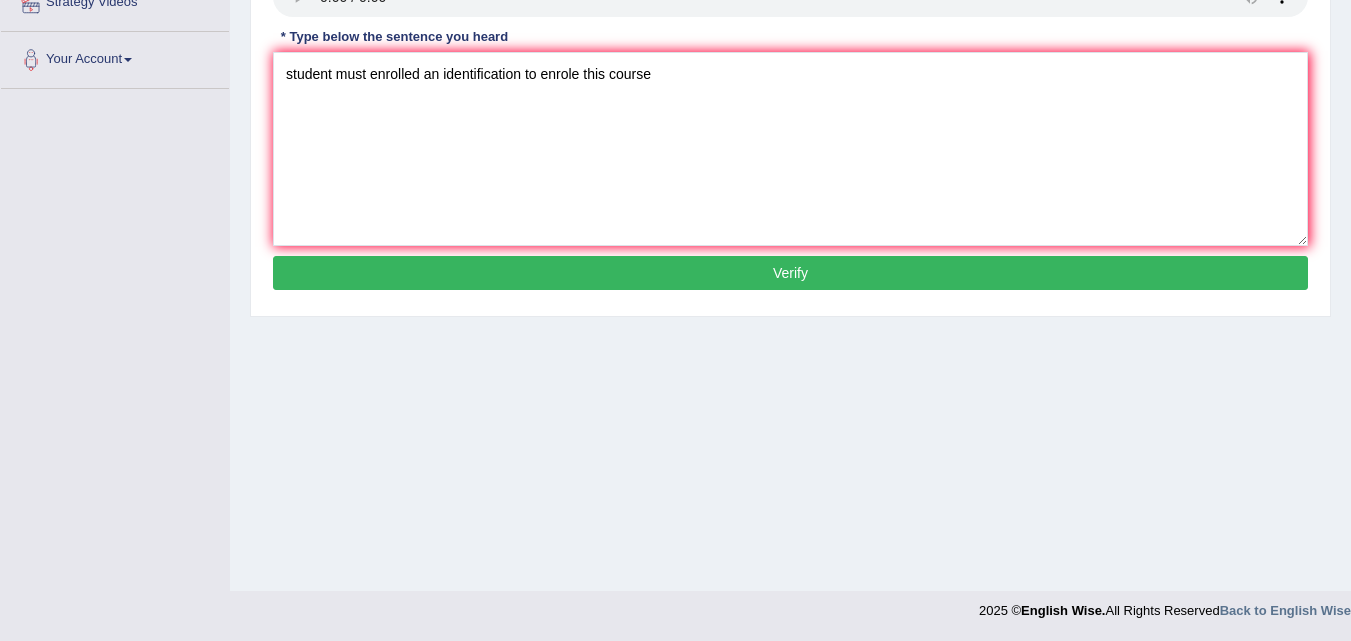 click on "Verify" at bounding box center [790, 273] 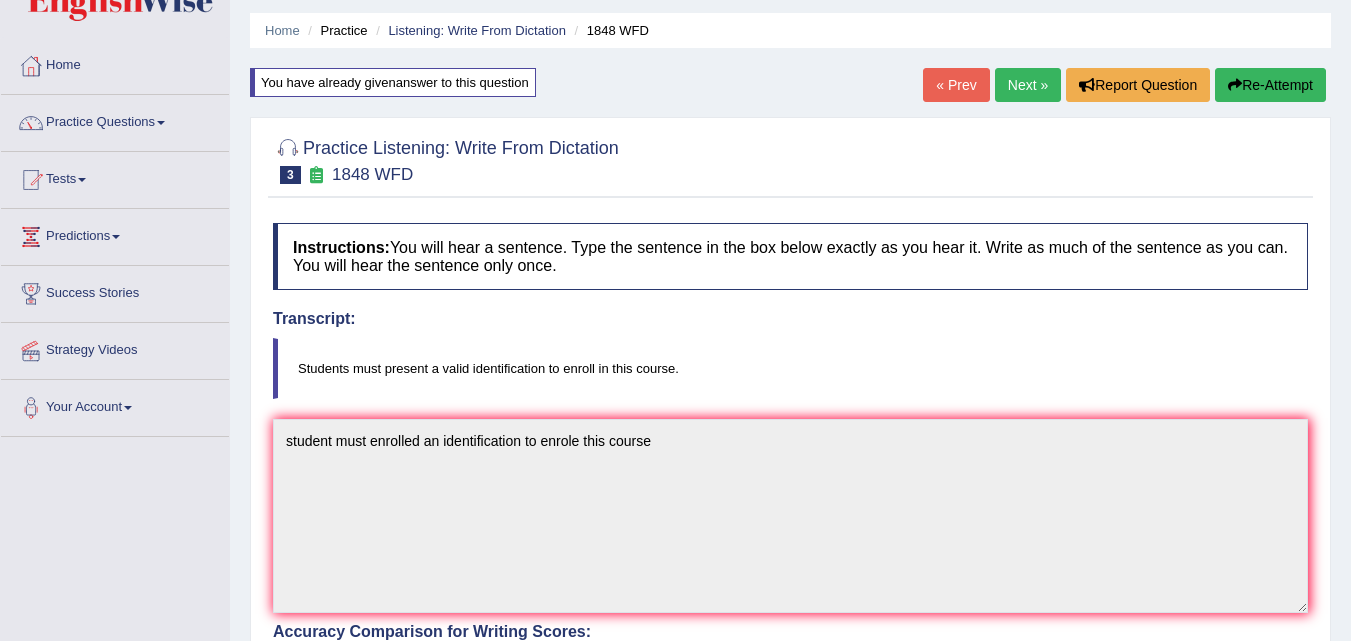 scroll, scrollTop: 12, scrollLeft: 0, axis: vertical 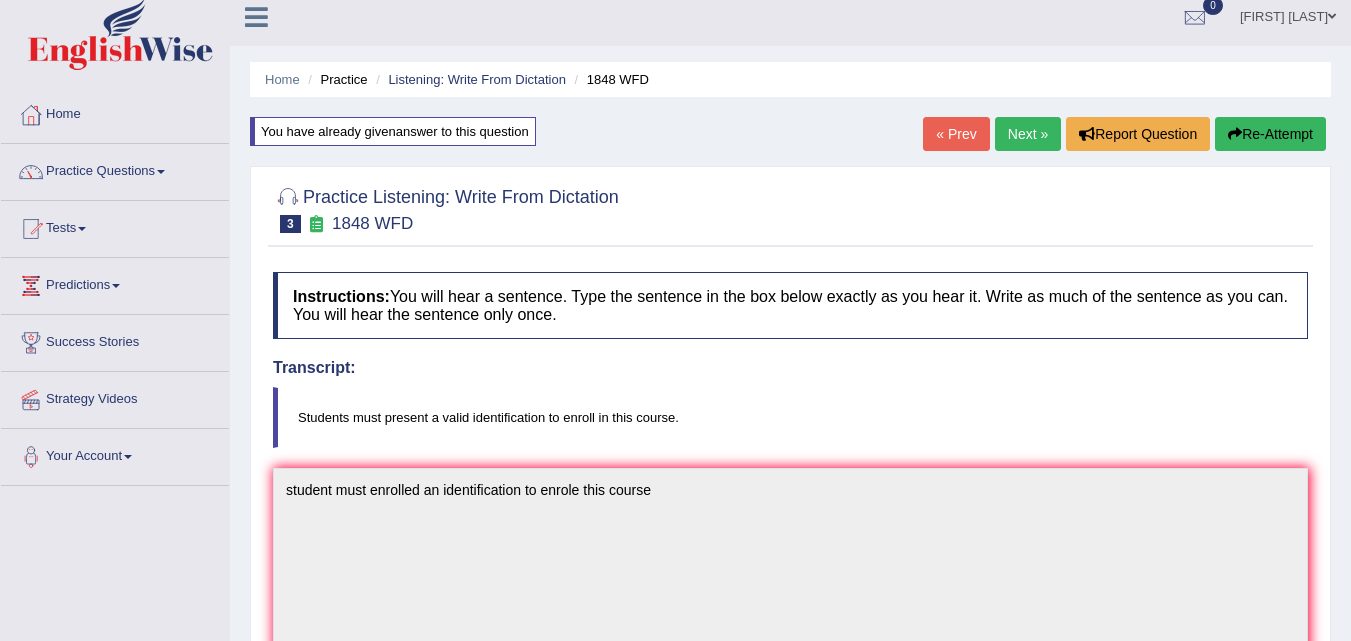 click on "Next »" at bounding box center [1028, 134] 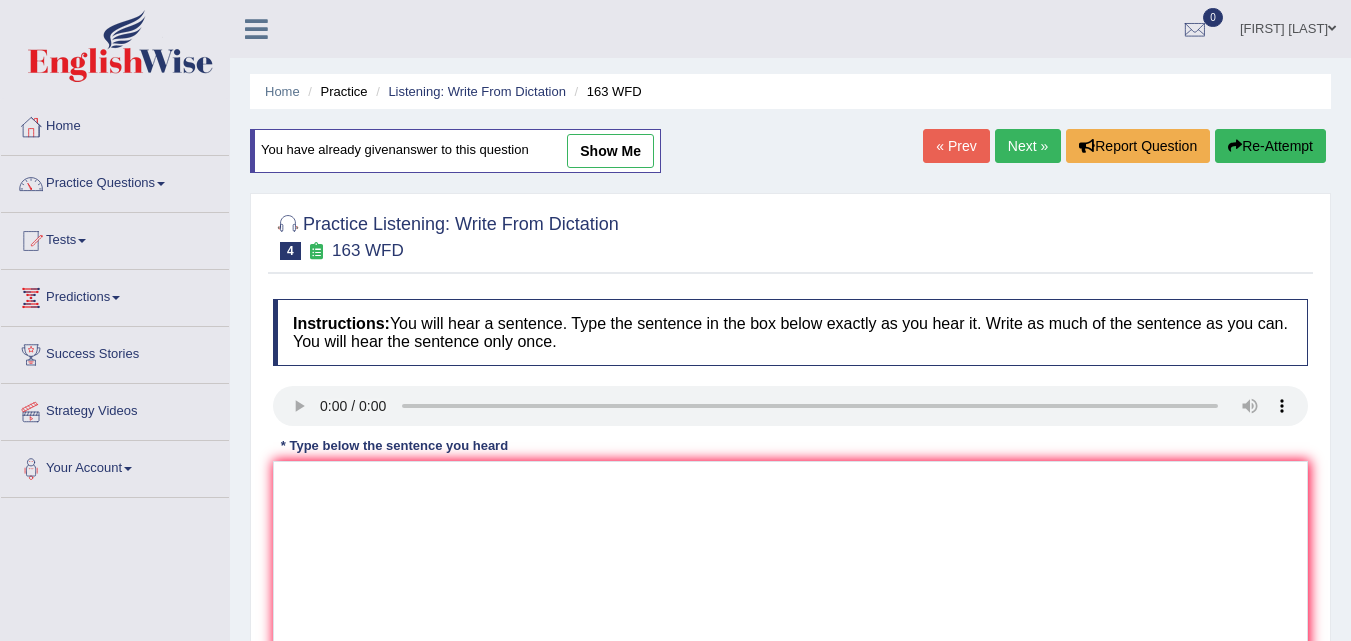 scroll, scrollTop: 0, scrollLeft: 0, axis: both 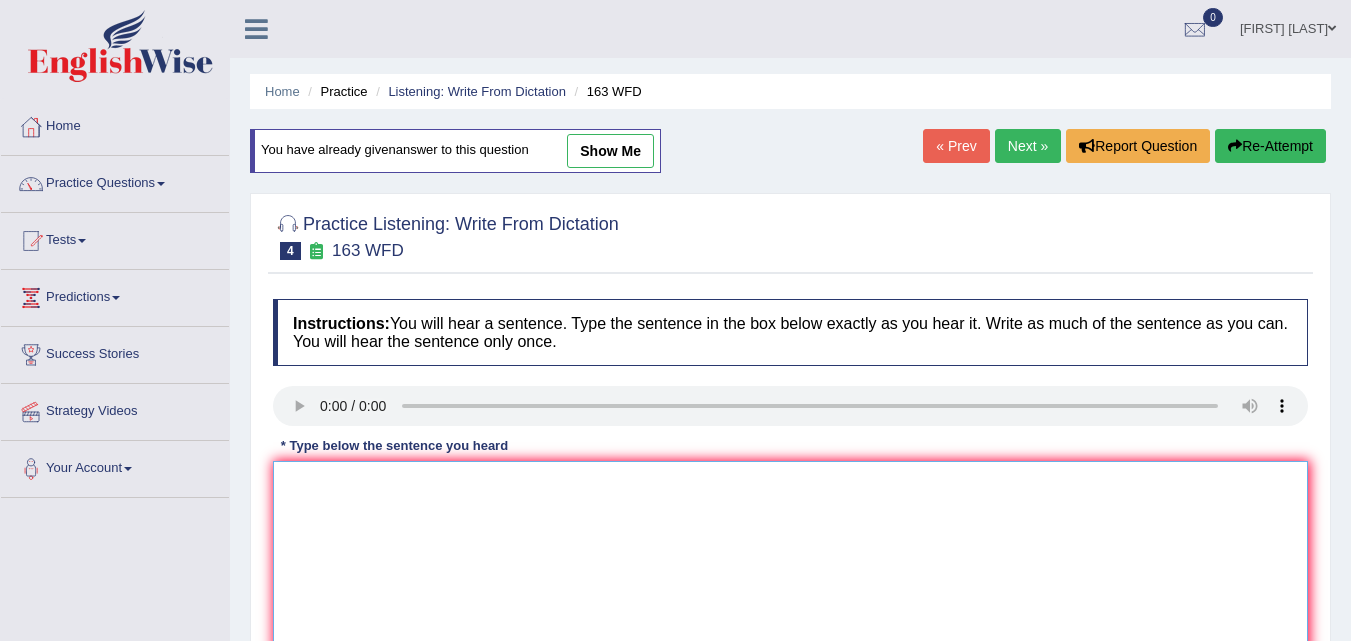 click at bounding box center (790, 558) 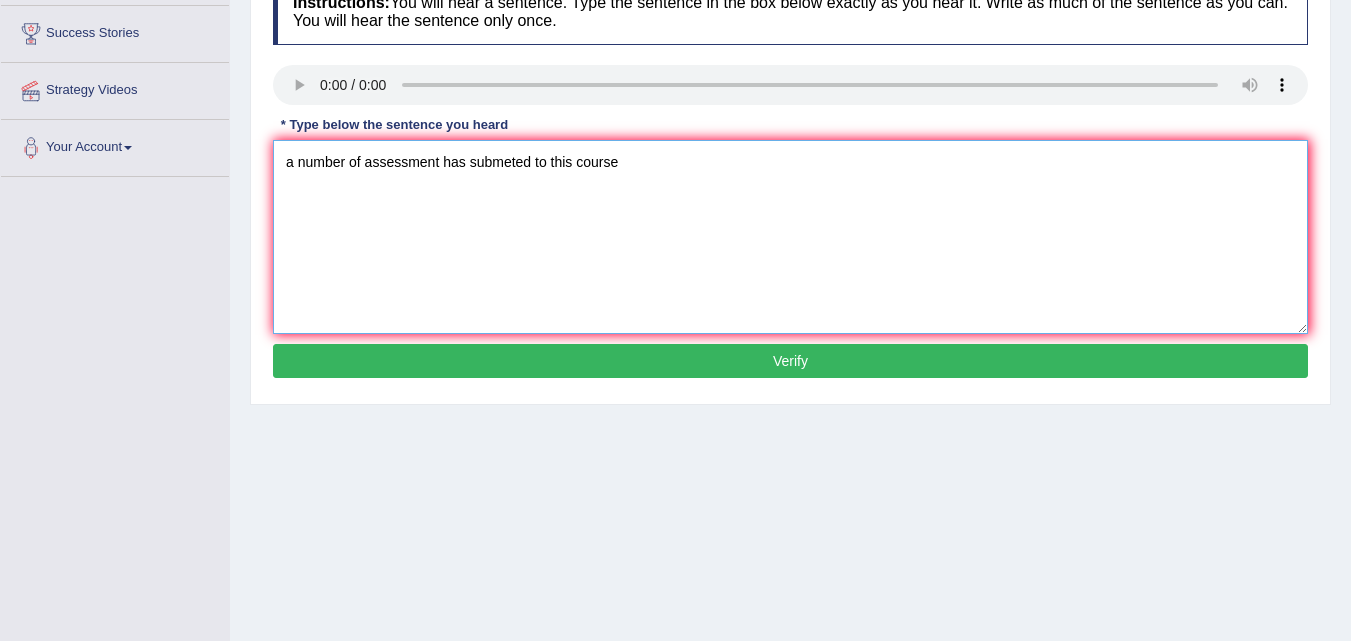 scroll, scrollTop: 328, scrollLeft: 0, axis: vertical 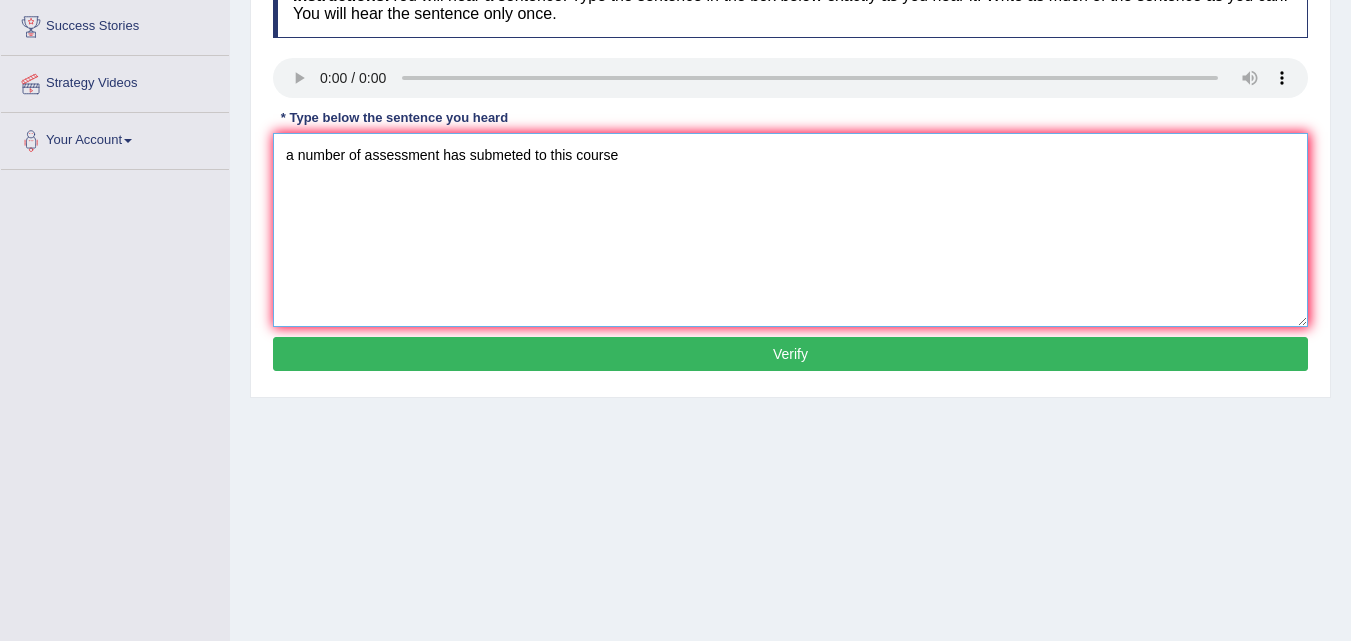 type on "a number of assessment has submeted to this course" 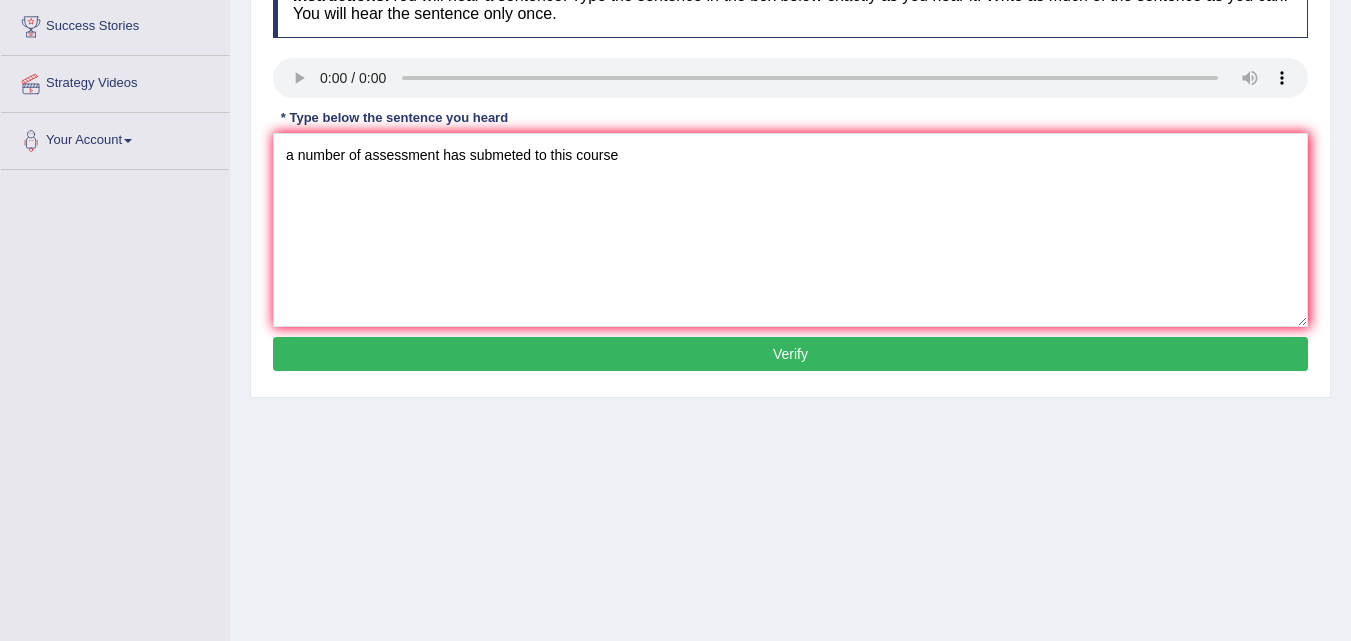 click on "Verify" at bounding box center (790, 354) 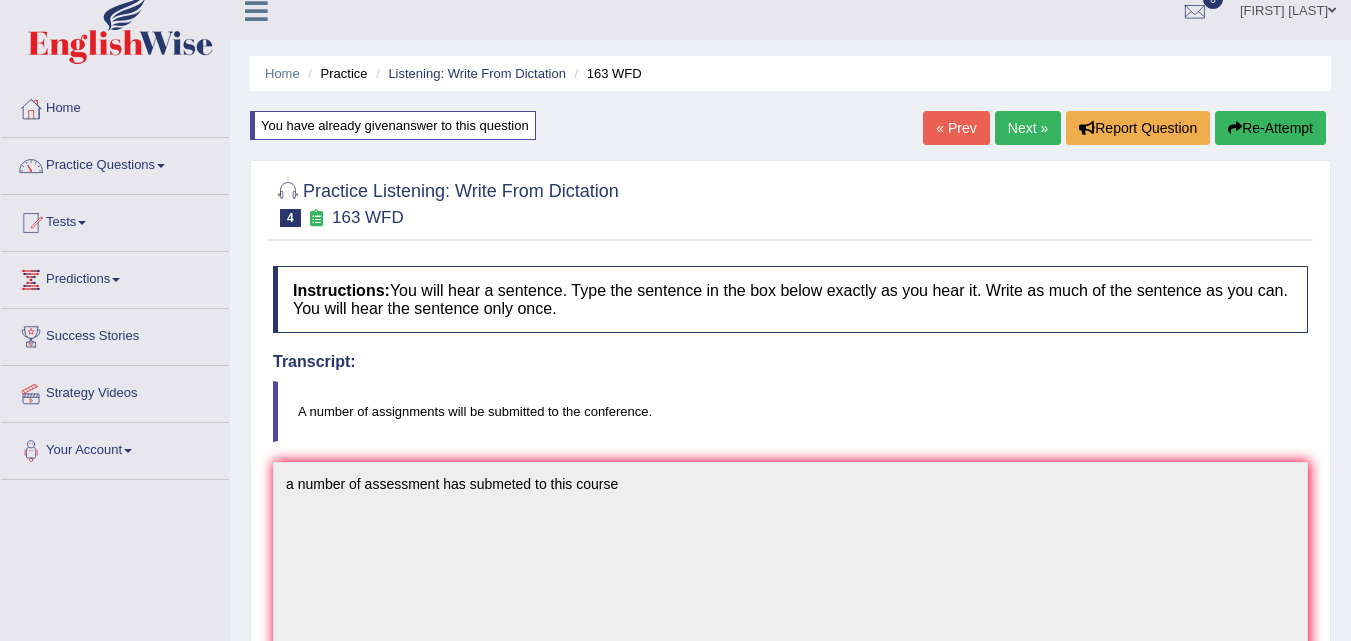 scroll, scrollTop: 0, scrollLeft: 0, axis: both 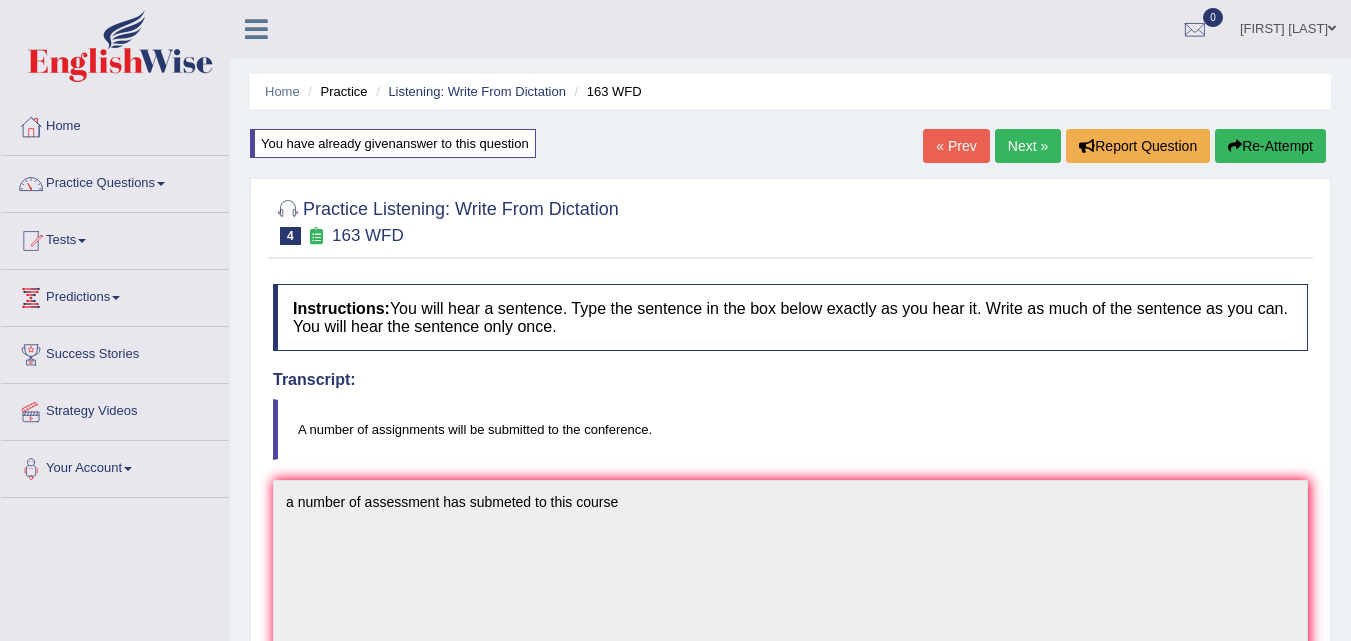 click on "Next »" at bounding box center [1028, 146] 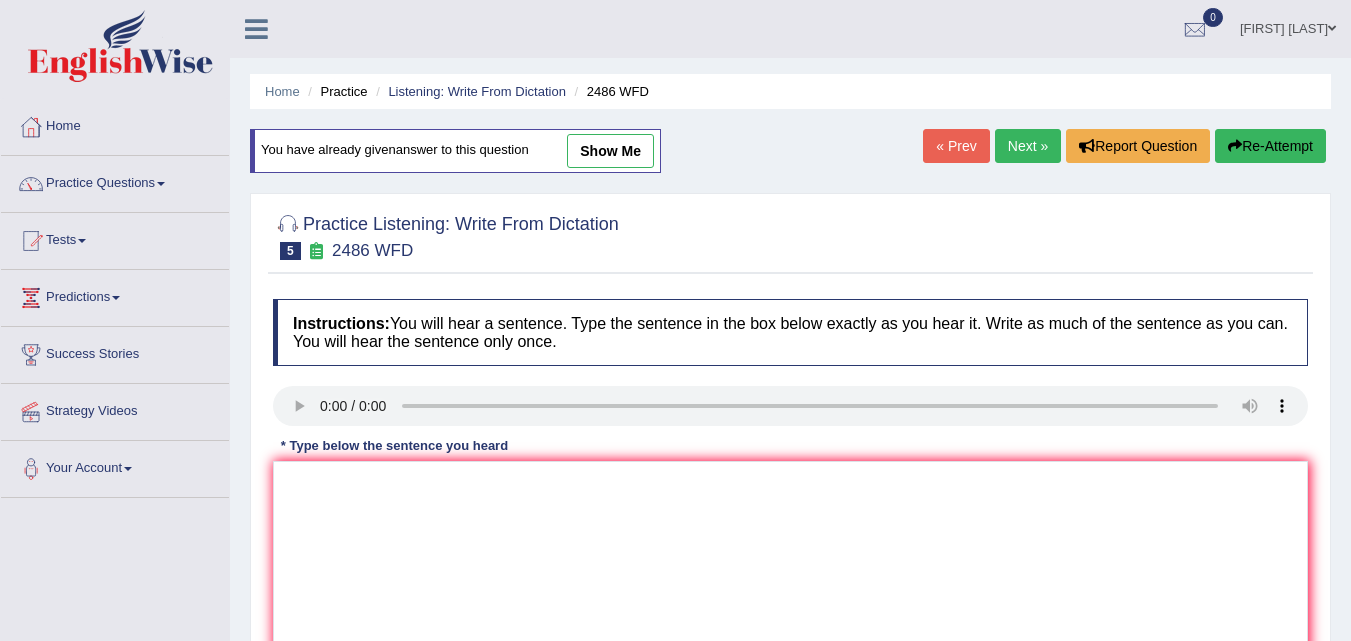 scroll, scrollTop: 0, scrollLeft: 0, axis: both 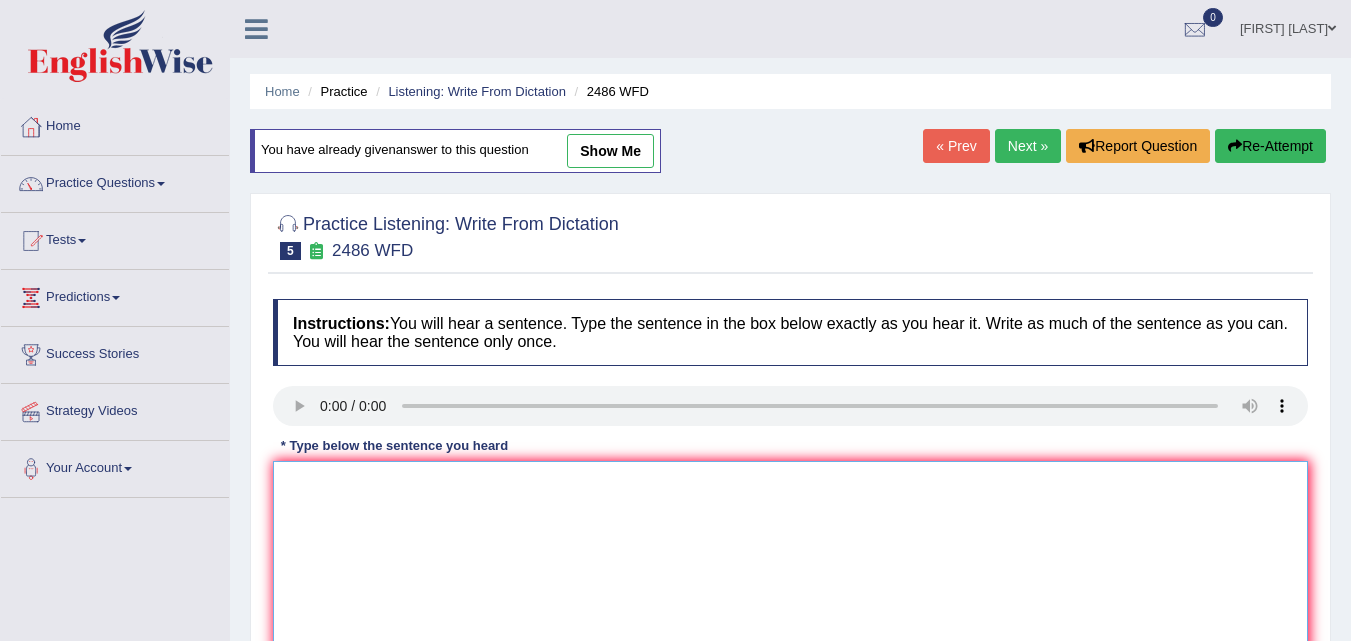 click at bounding box center (790, 558) 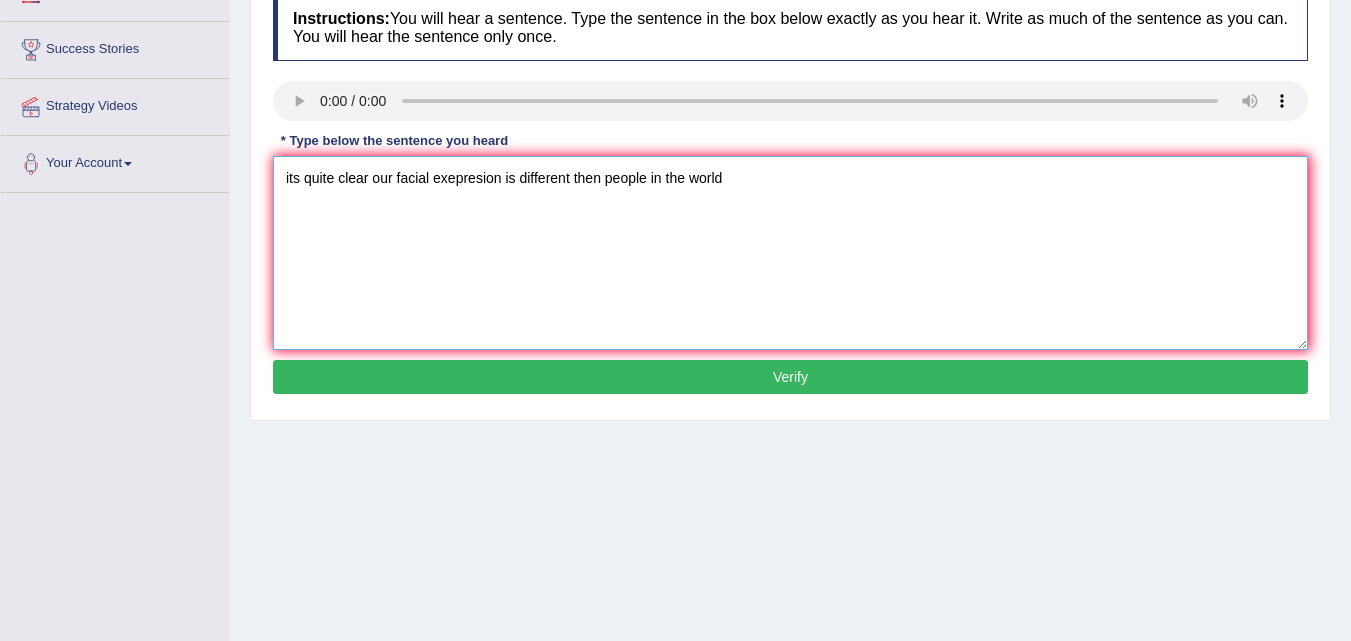 scroll, scrollTop: 372, scrollLeft: 0, axis: vertical 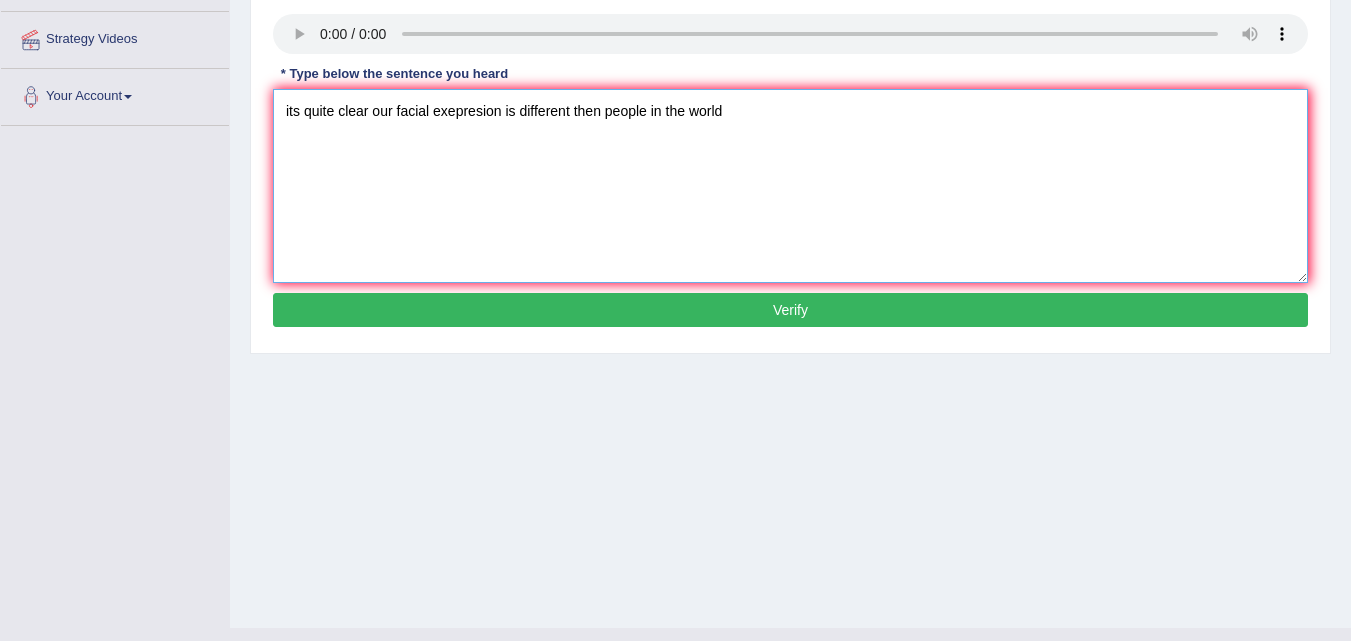 type on "its quite clear our facial exepresion is different then people in the world" 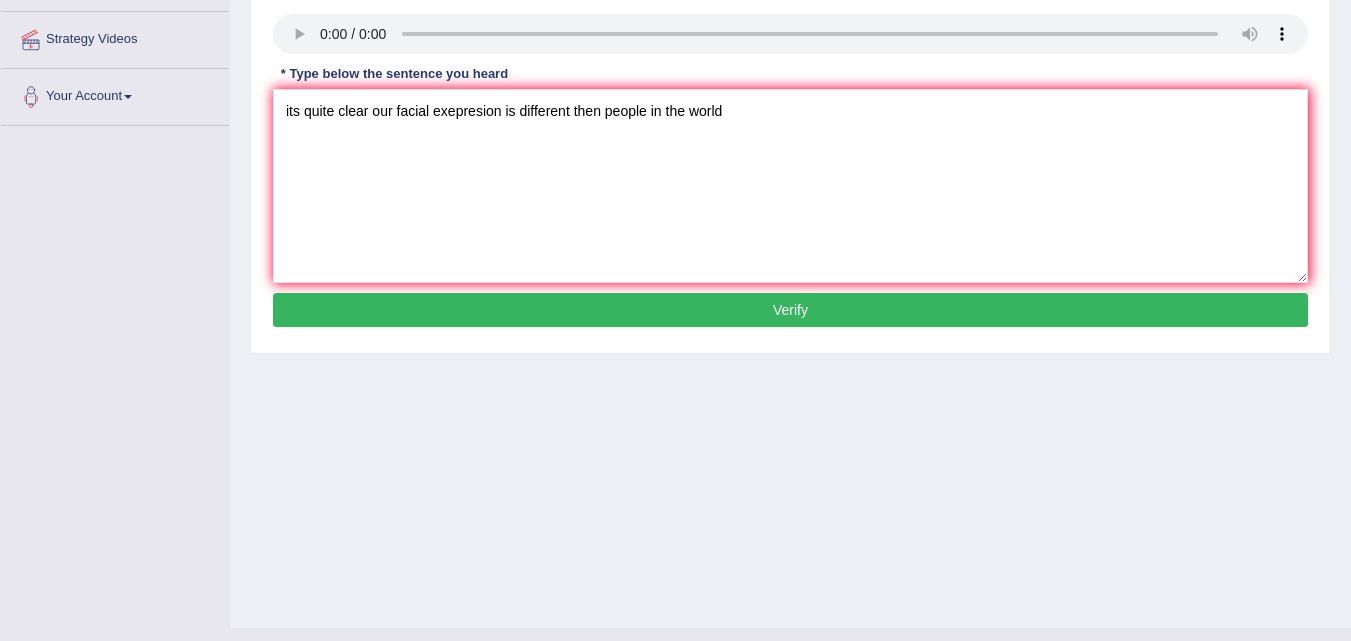click on "Verify" at bounding box center (790, 310) 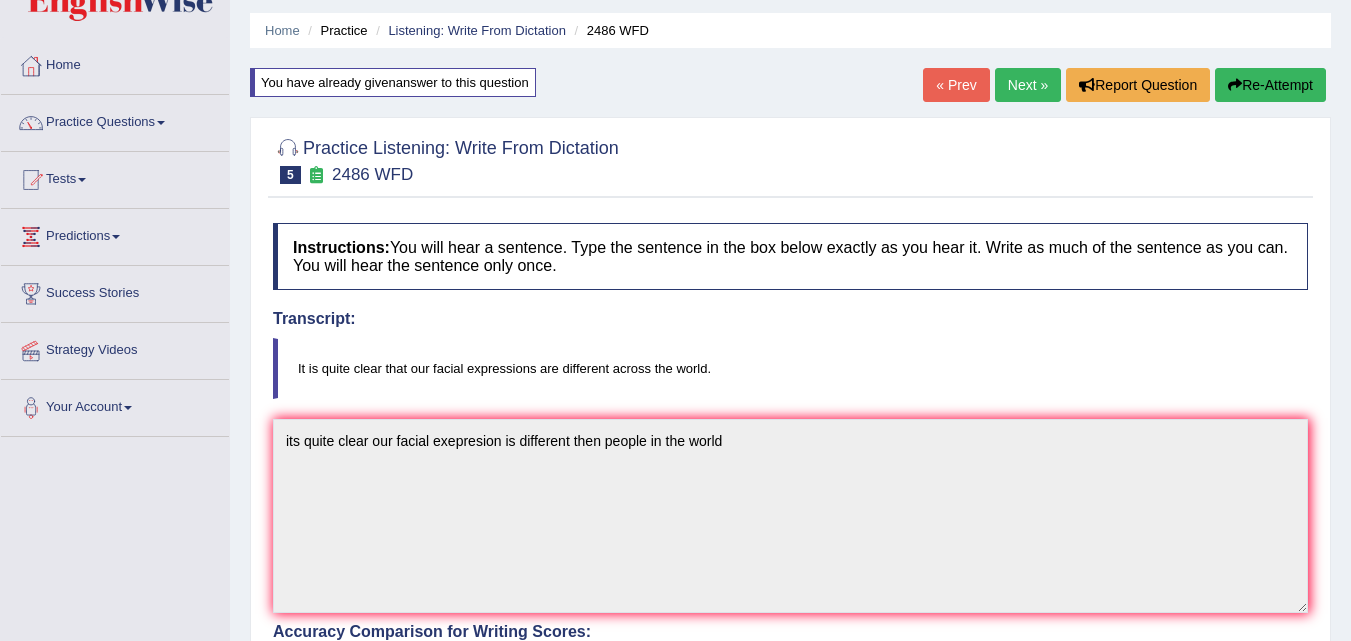 scroll, scrollTop: 55, scrollLeft: 0, axis: vertical 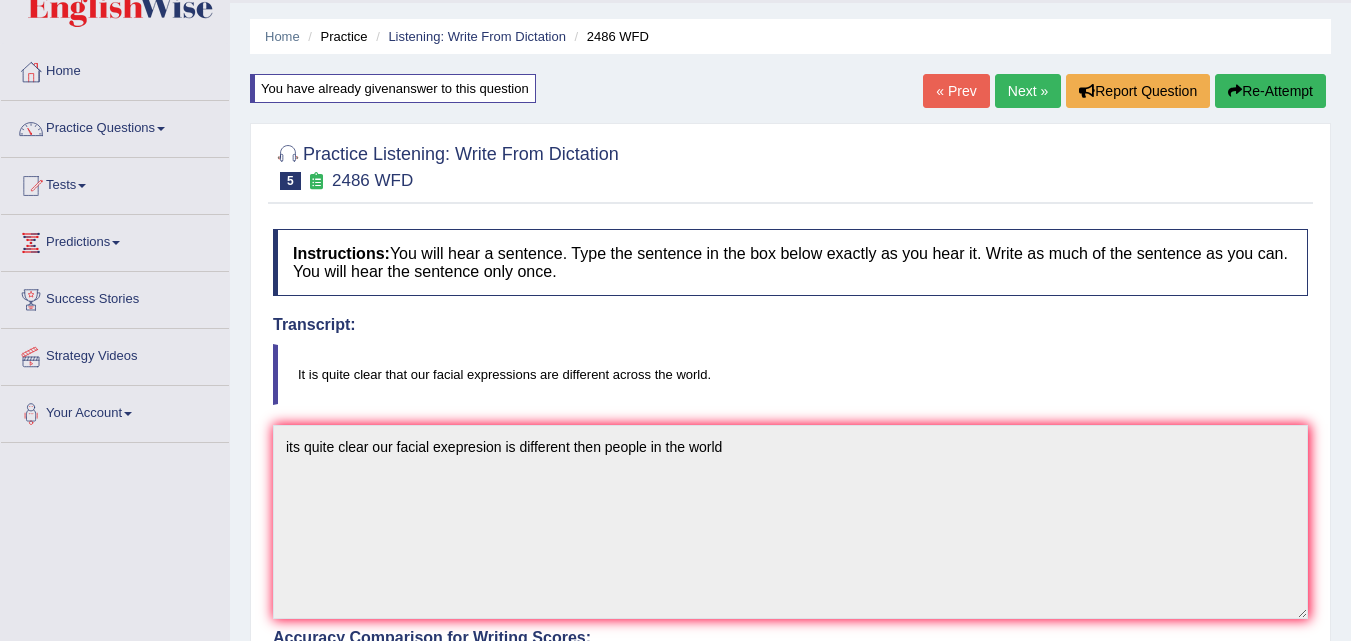 click on "Next »" at bounding box center [1028, 91] 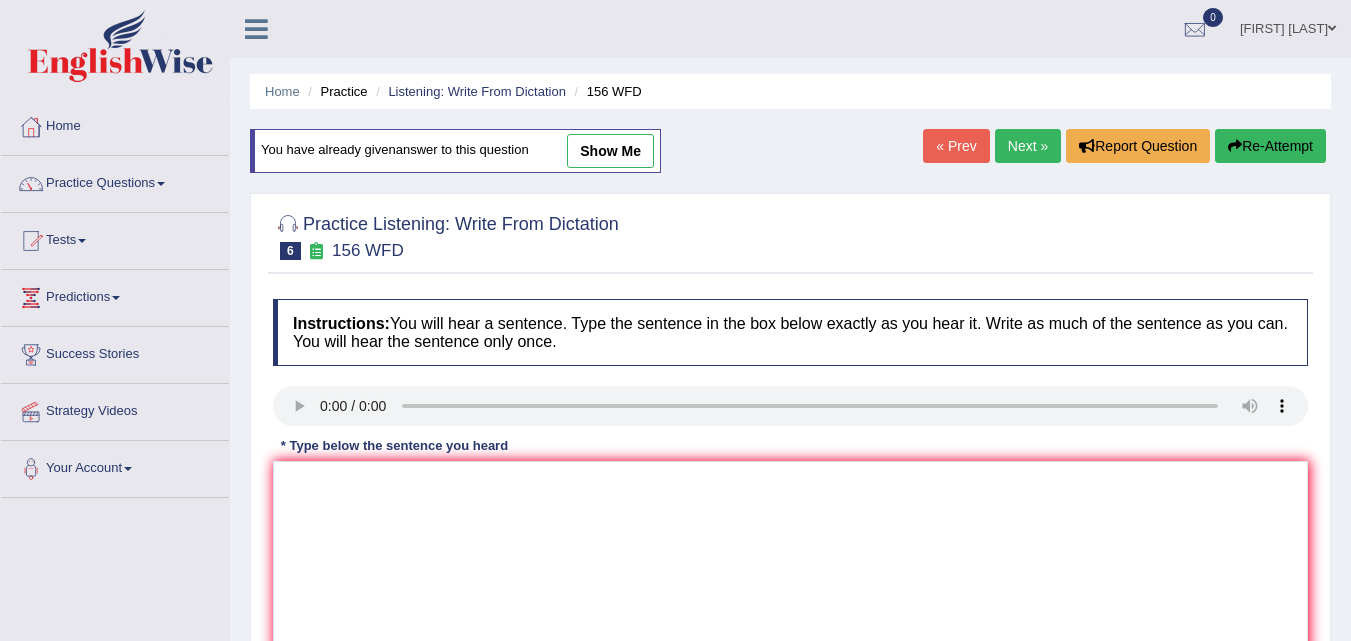 scroll, scrollTop: 0, scrollLeft: 0, axis: both 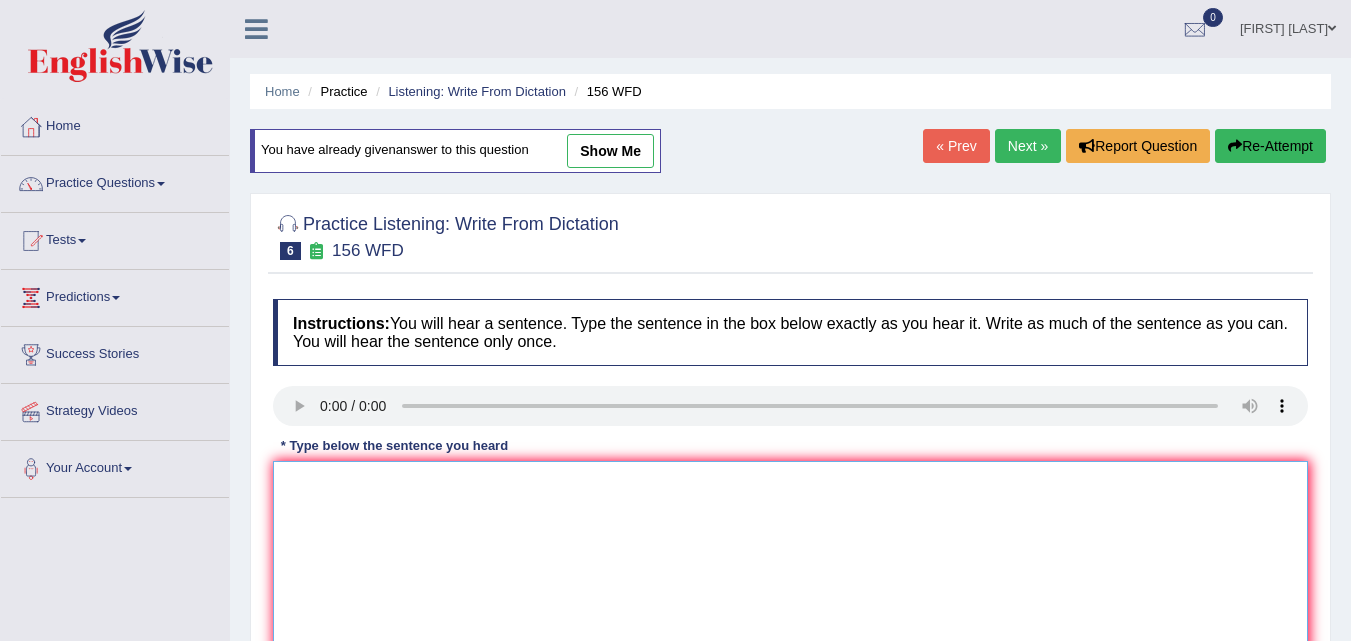 click at bounding box center [790, 558] 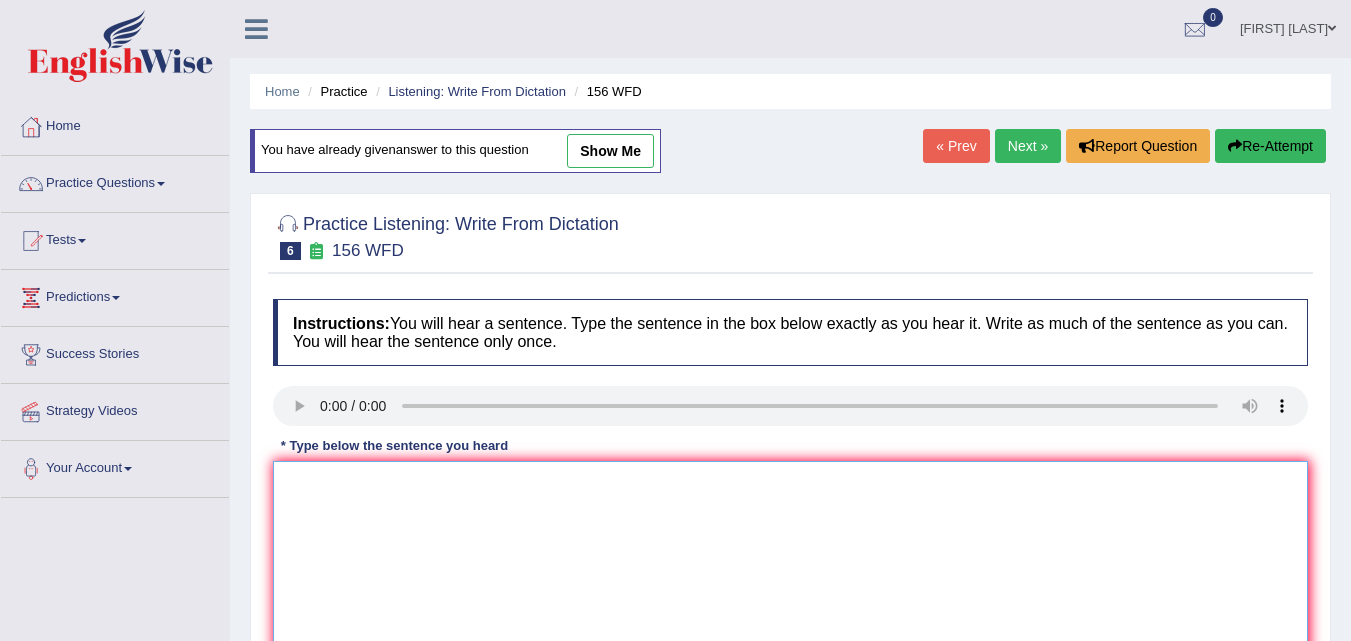 click at bounding box center [790, 558] 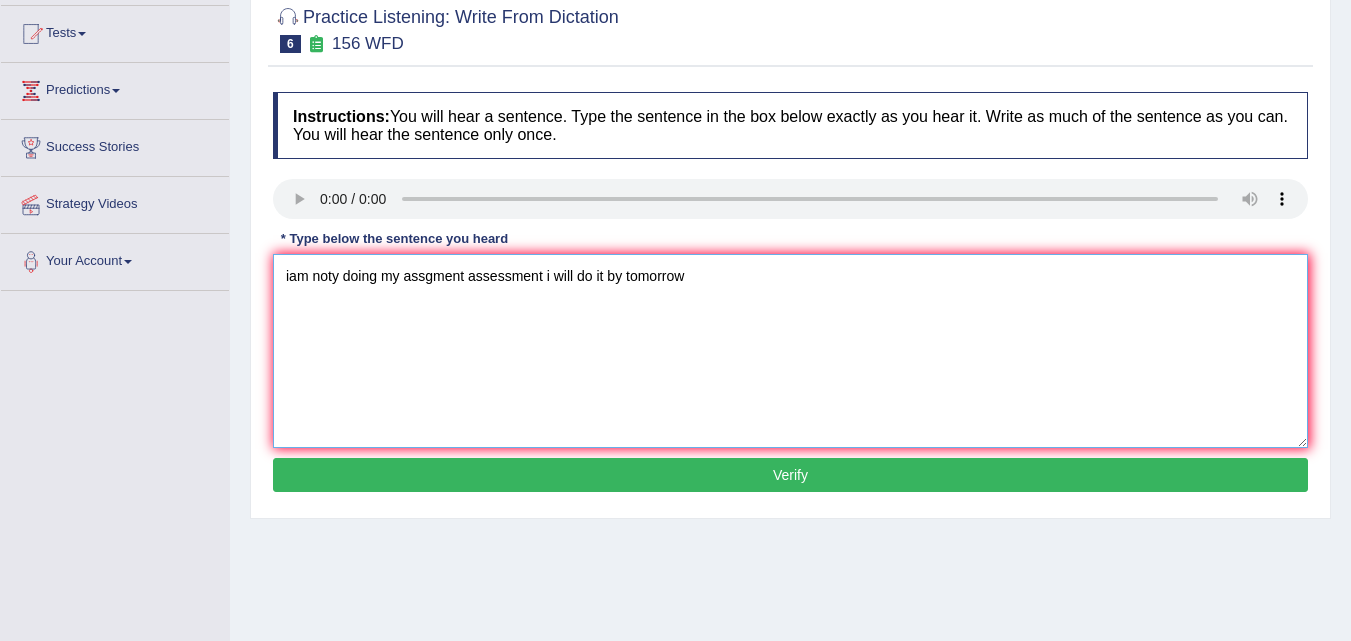 scroll, scrollTop: 212, scrollLeft: 0, axis: vertical 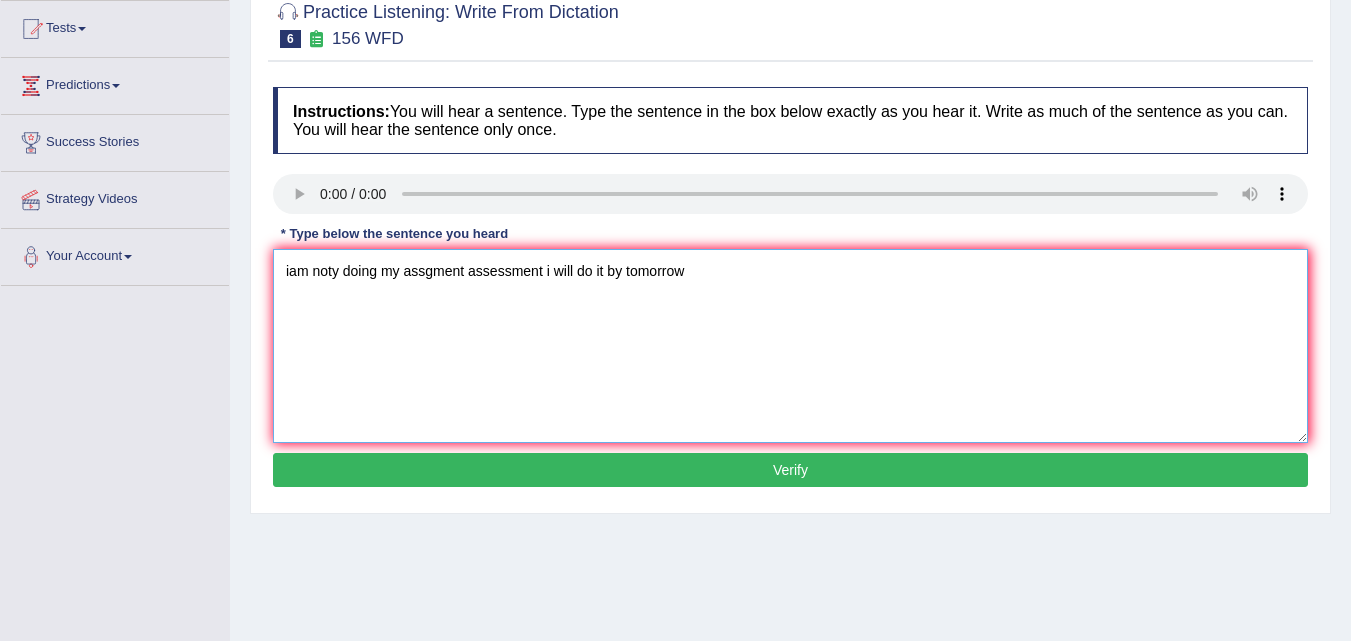 type on "iam noty doing my assgment assessment i will do it by tomorrow" 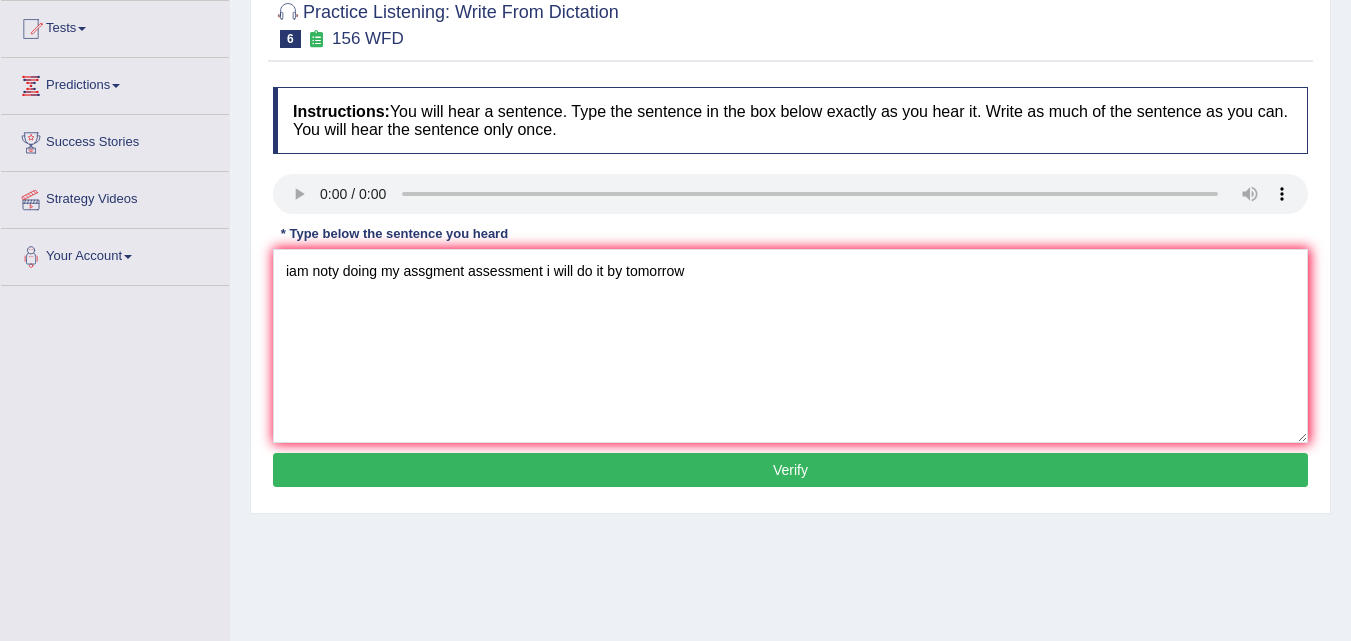 click on "Verify" at bounding box center [790, 470] 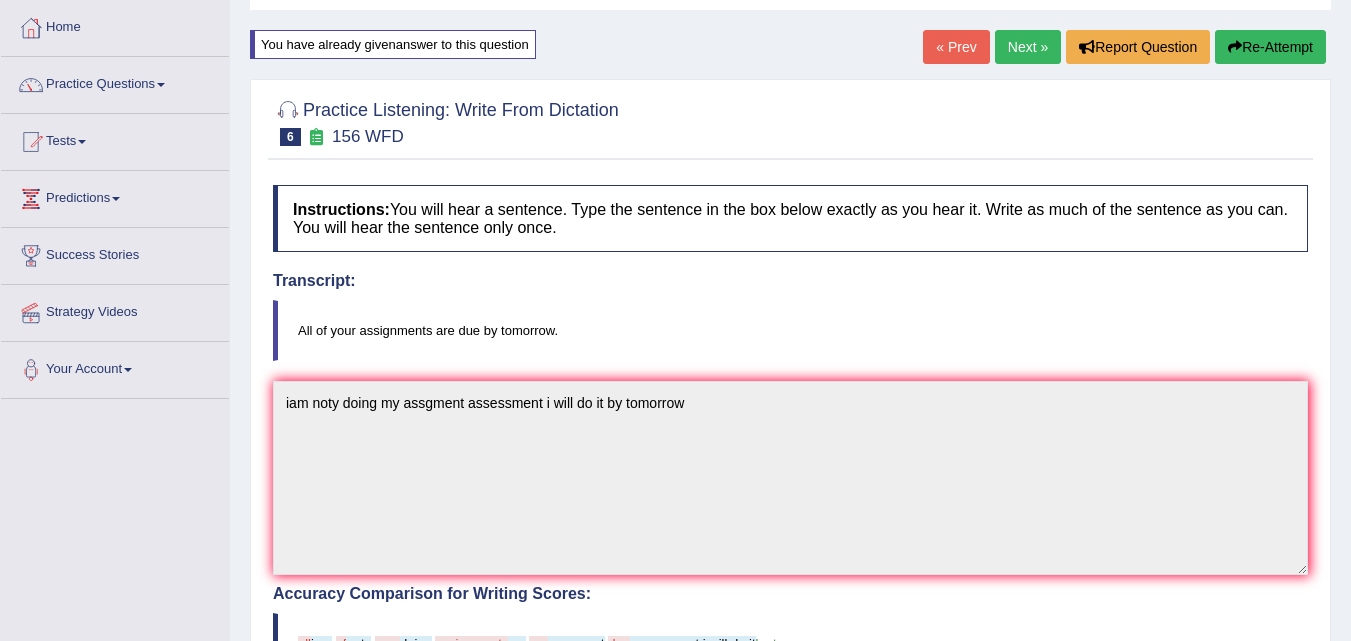 scroll, scrollTop: 0, scrollLeft: 0, axis: both 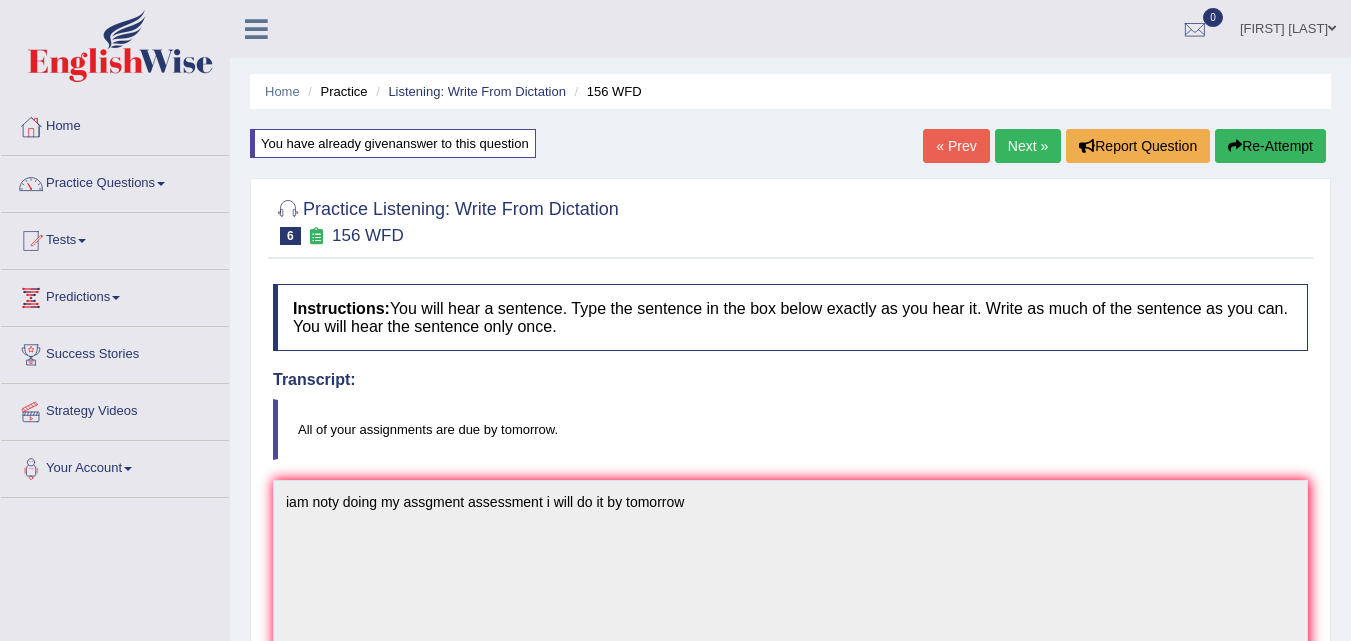 click on "Next »" at bounding box center [1028, 146] 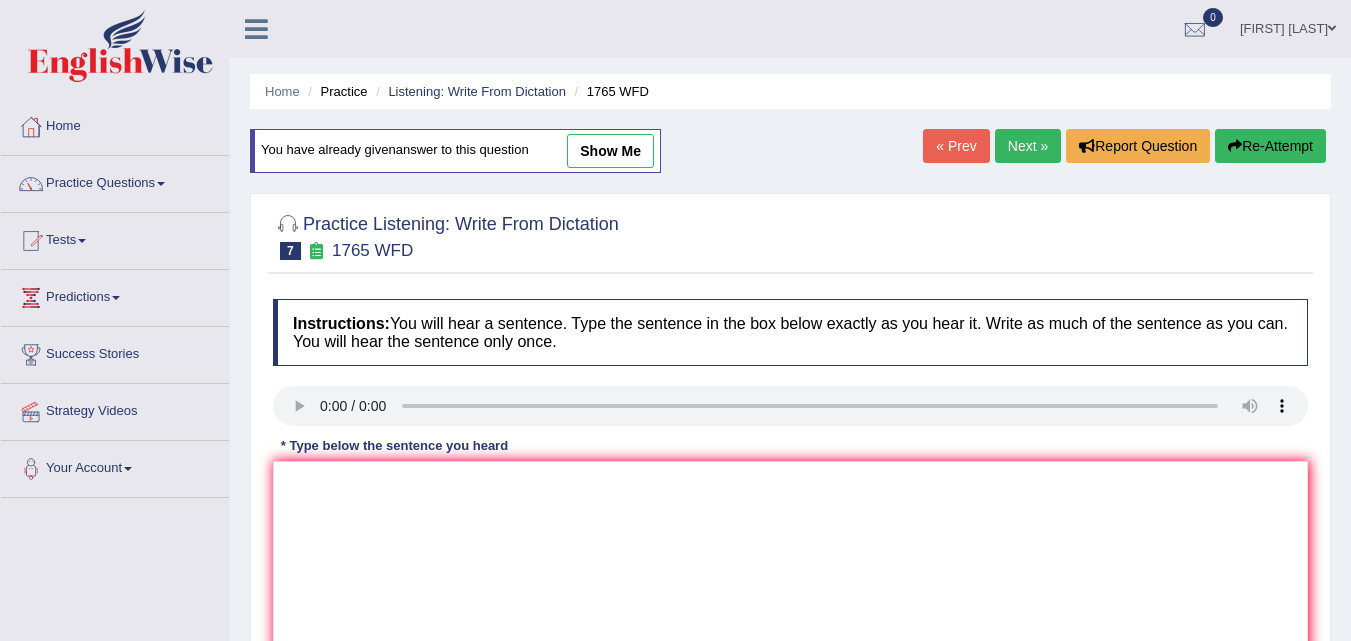 scroll, scrollTop: 0, scrollLeft: 0, axis: both 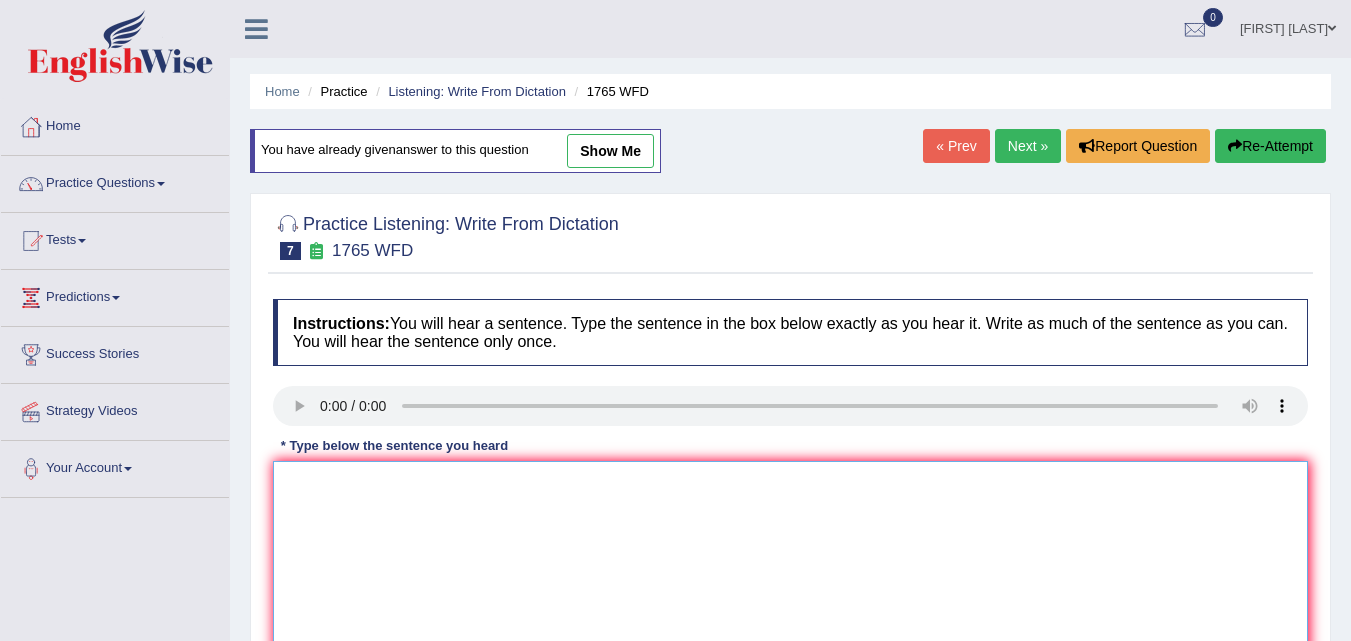 click at bounding box center [790, 558] 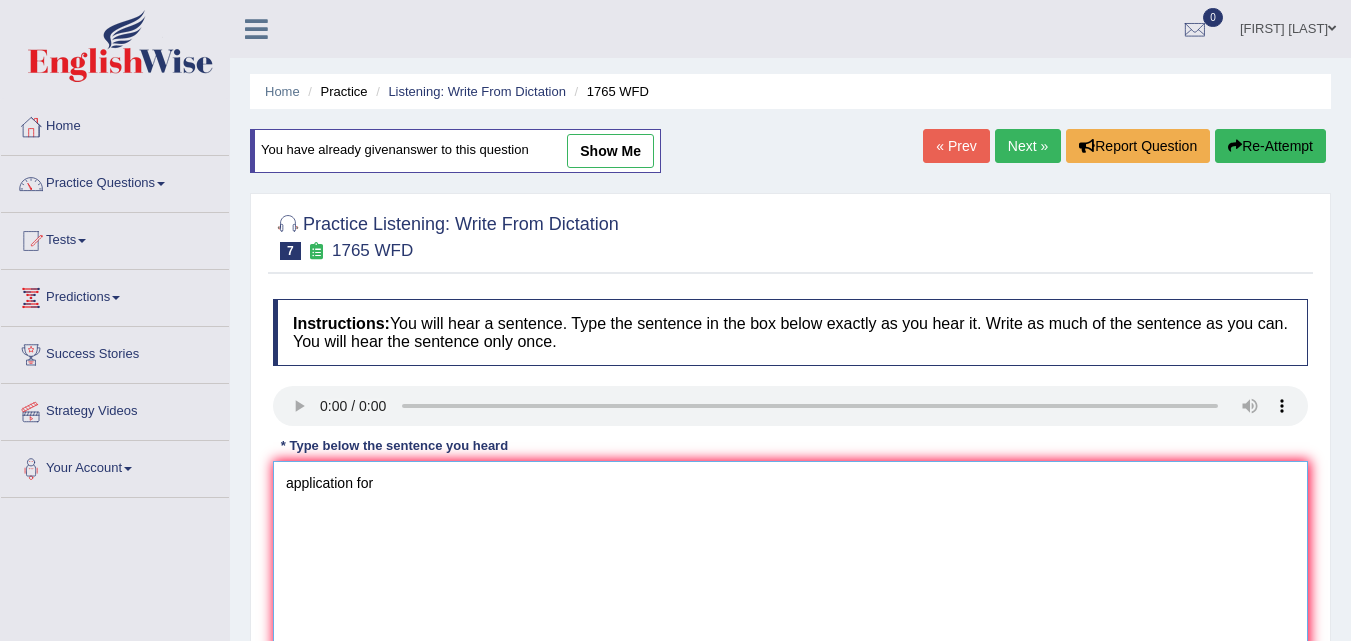 type on "application form" 